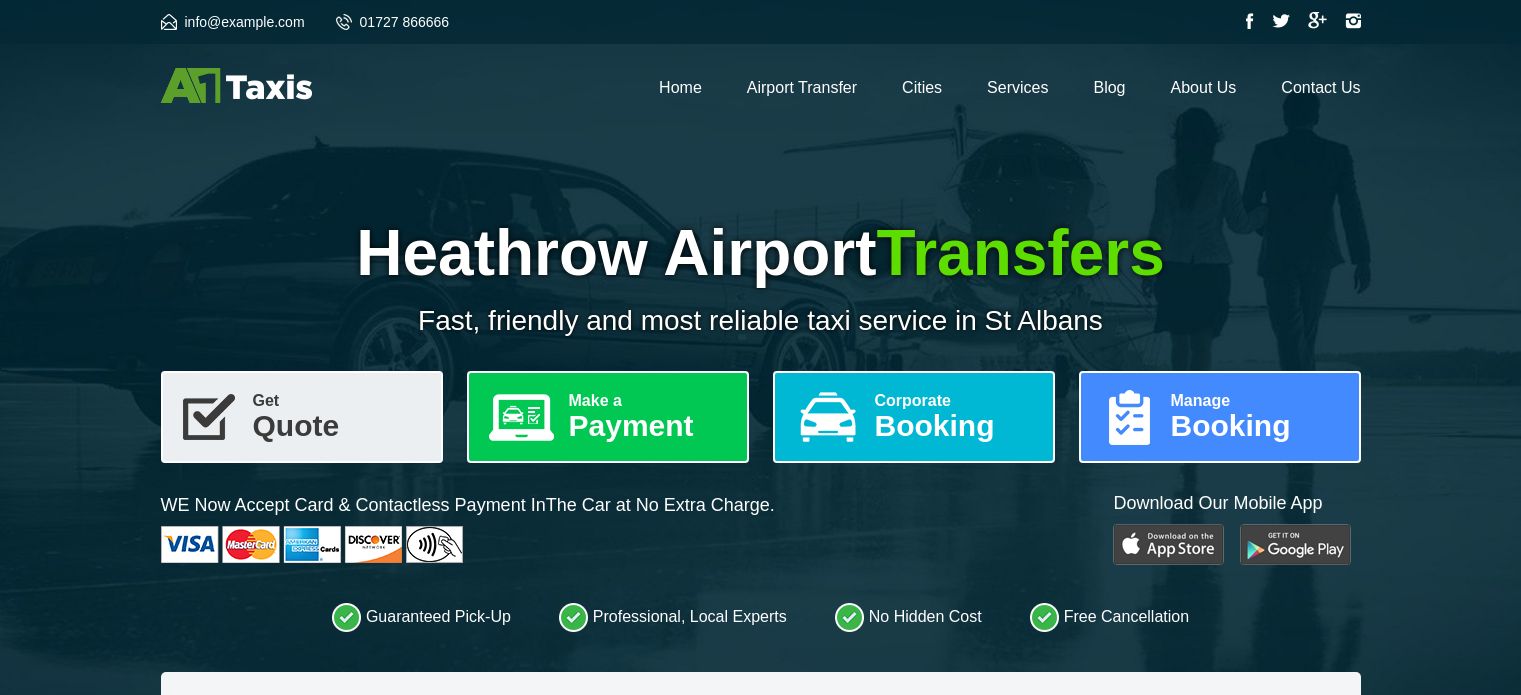 scroll, scrollTop: 0, scrollLeft: 0, axis: both 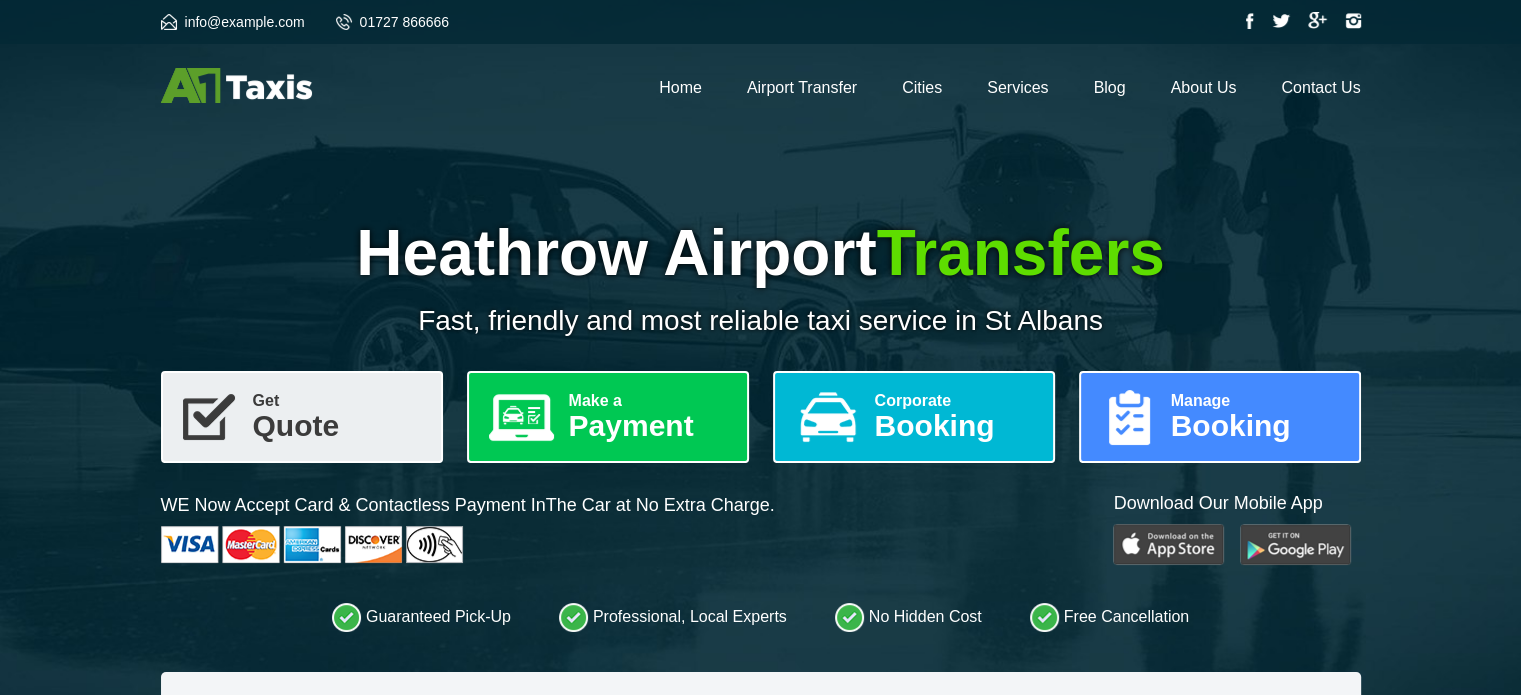 click on "Get  Quote" at bounding box center (302, 417) 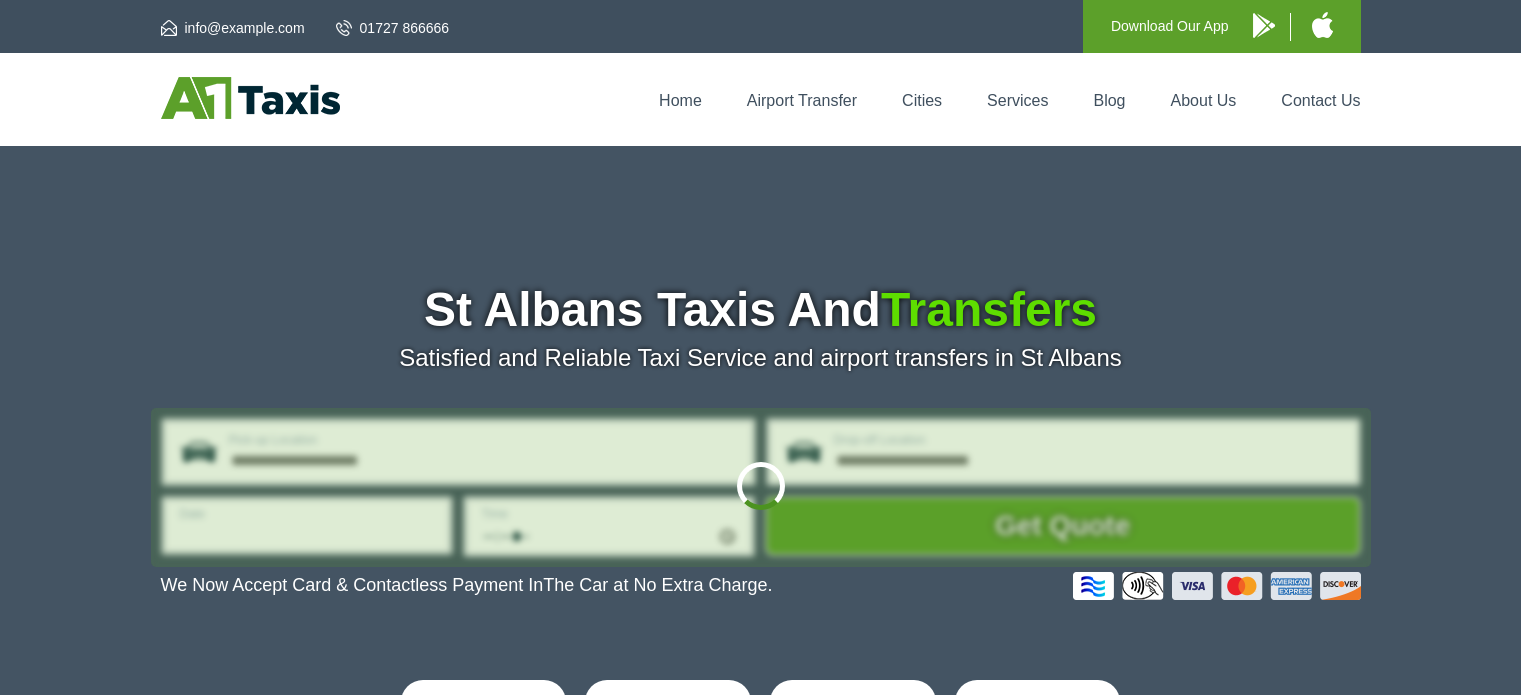 scroll, scrollTop: 0, scrollLeft: 0, axis: both 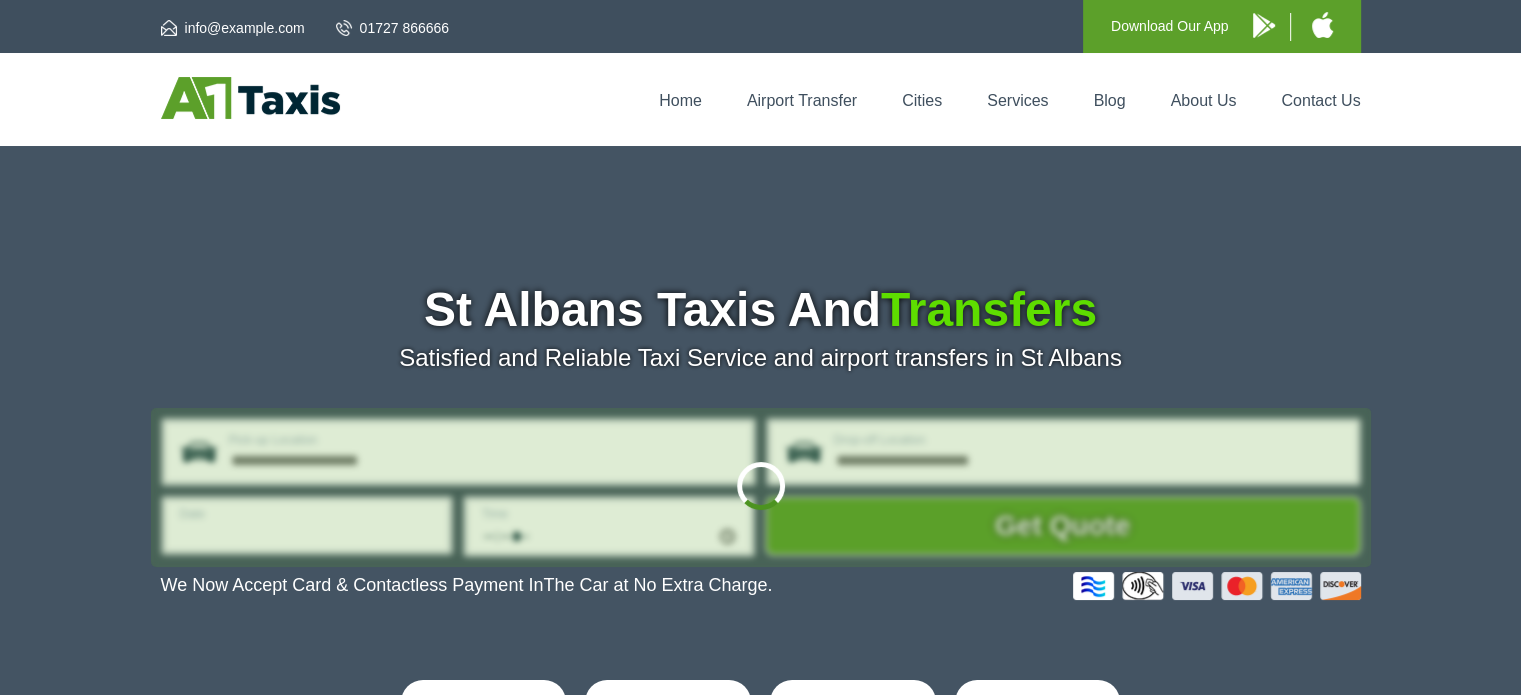 type on "**********" 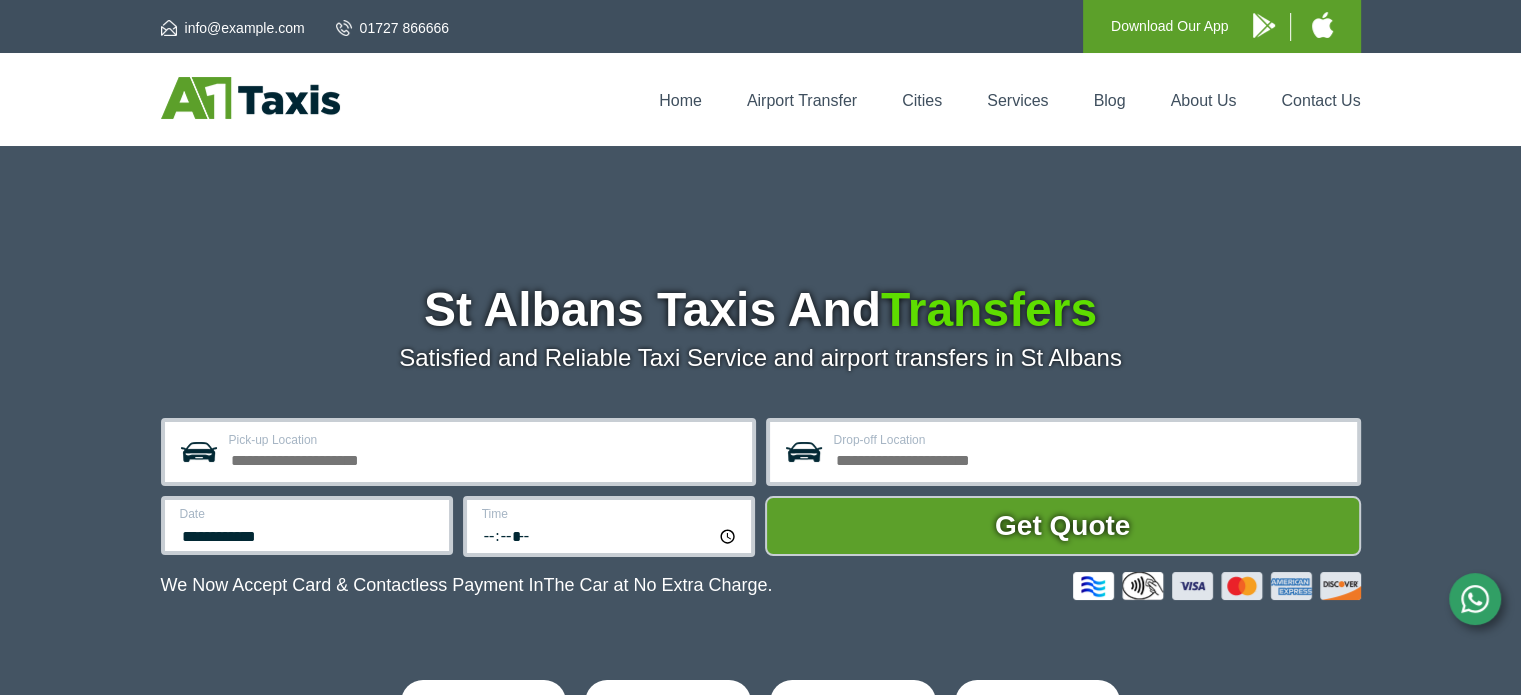 click on "Pick-up Location" at bounding box center [484, 458] 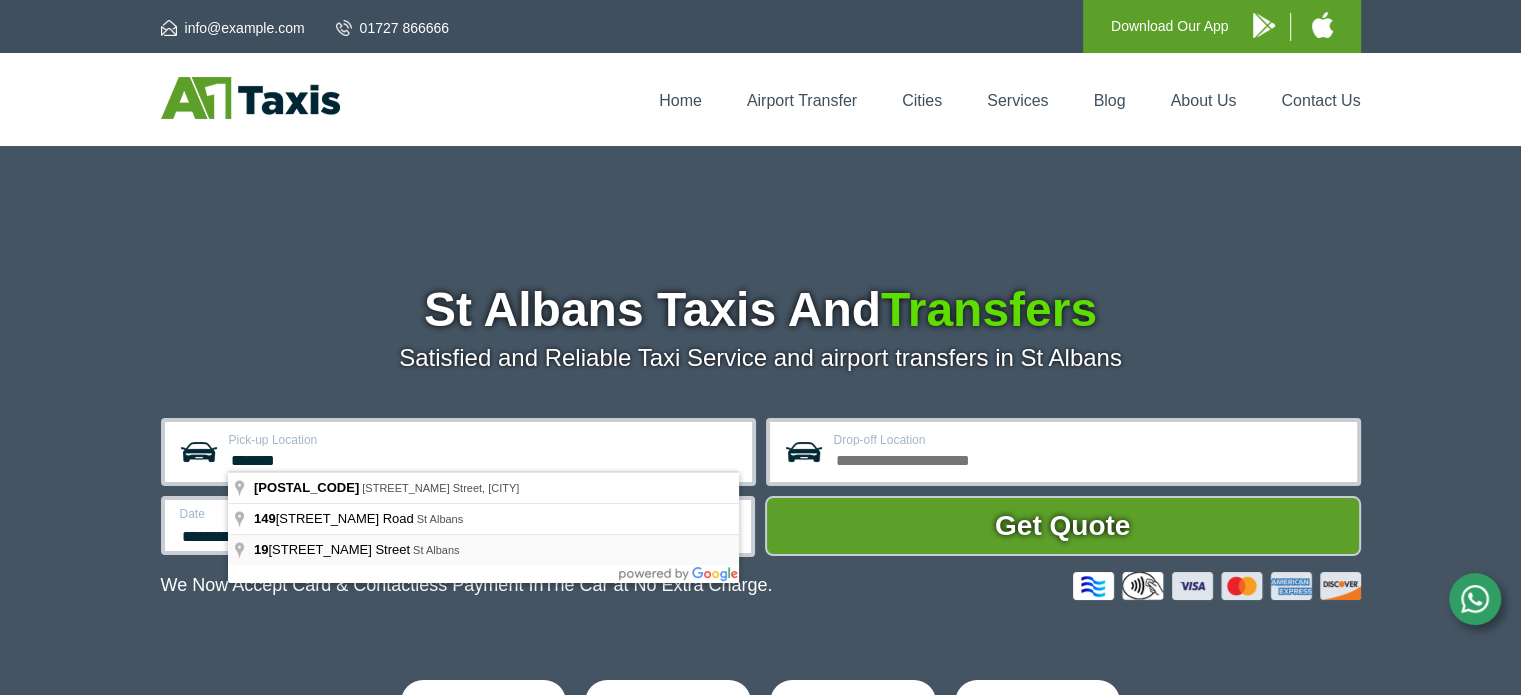 type on "**********" 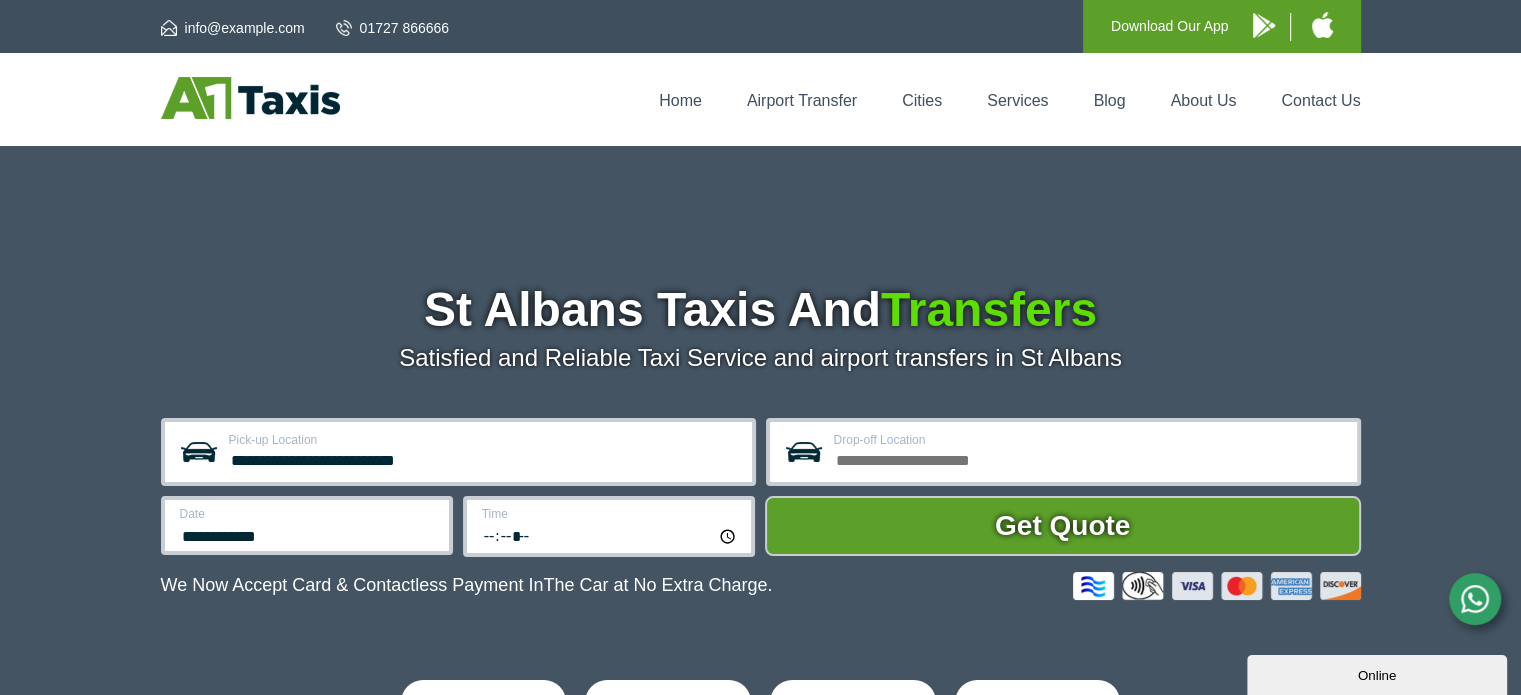 scroll, scrollTop: 0, scrollLeft: 0, axis: both 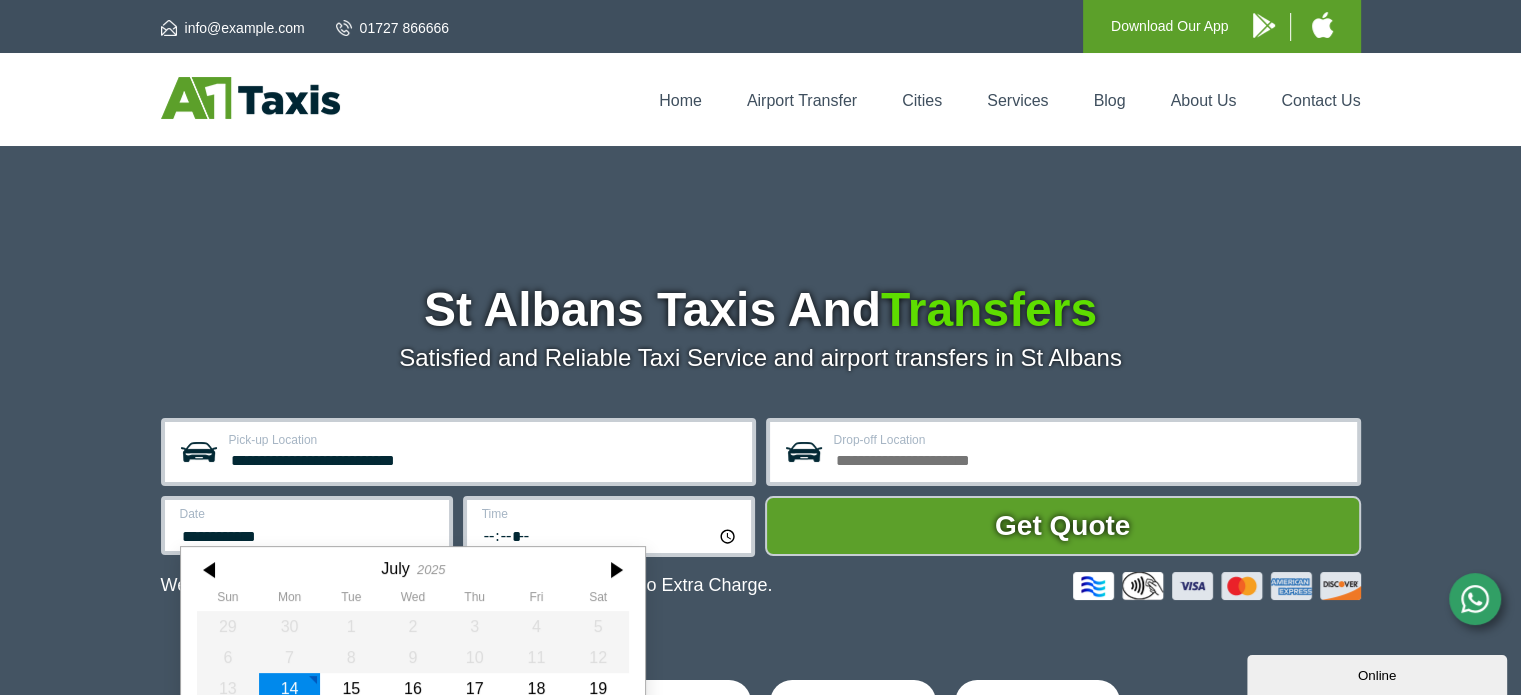 click on "**********" at bounding box center [307, 525] 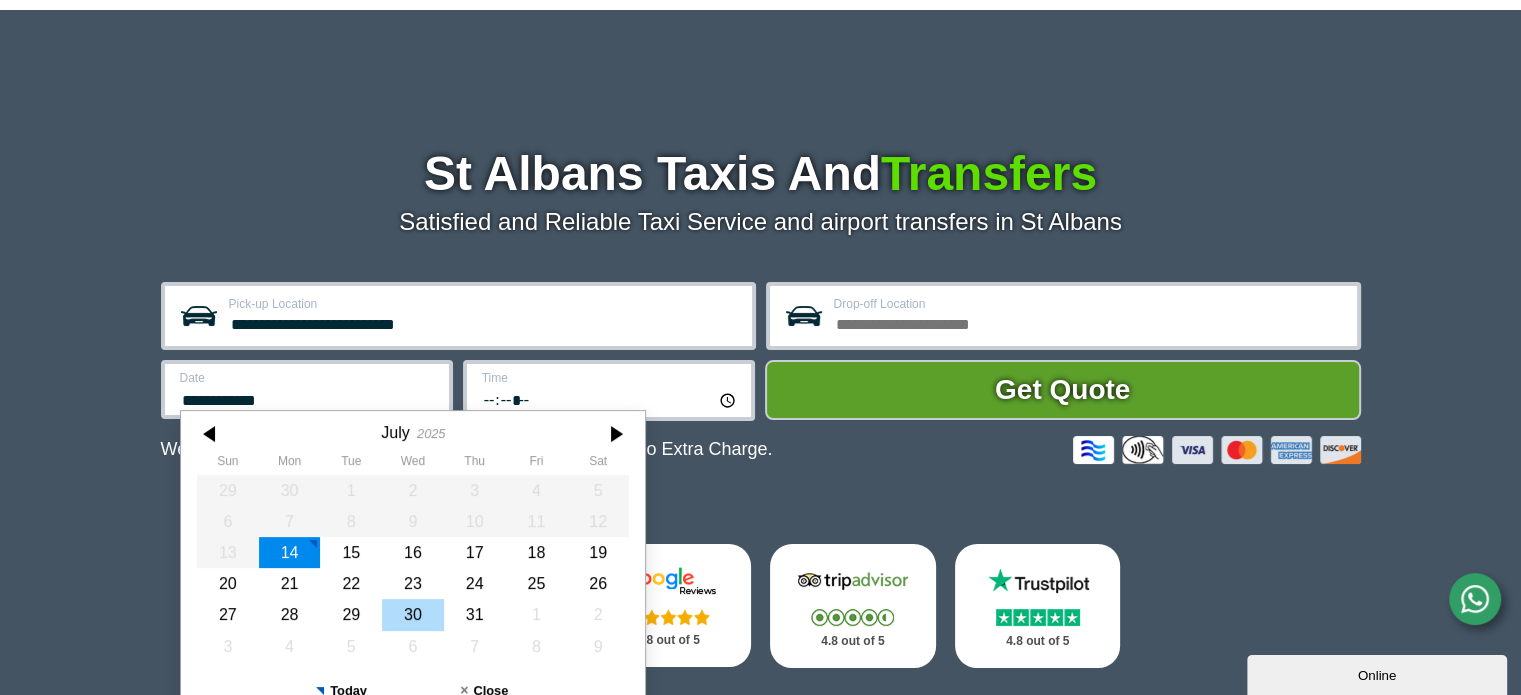 click on "30" at bounding box center [413, 614] 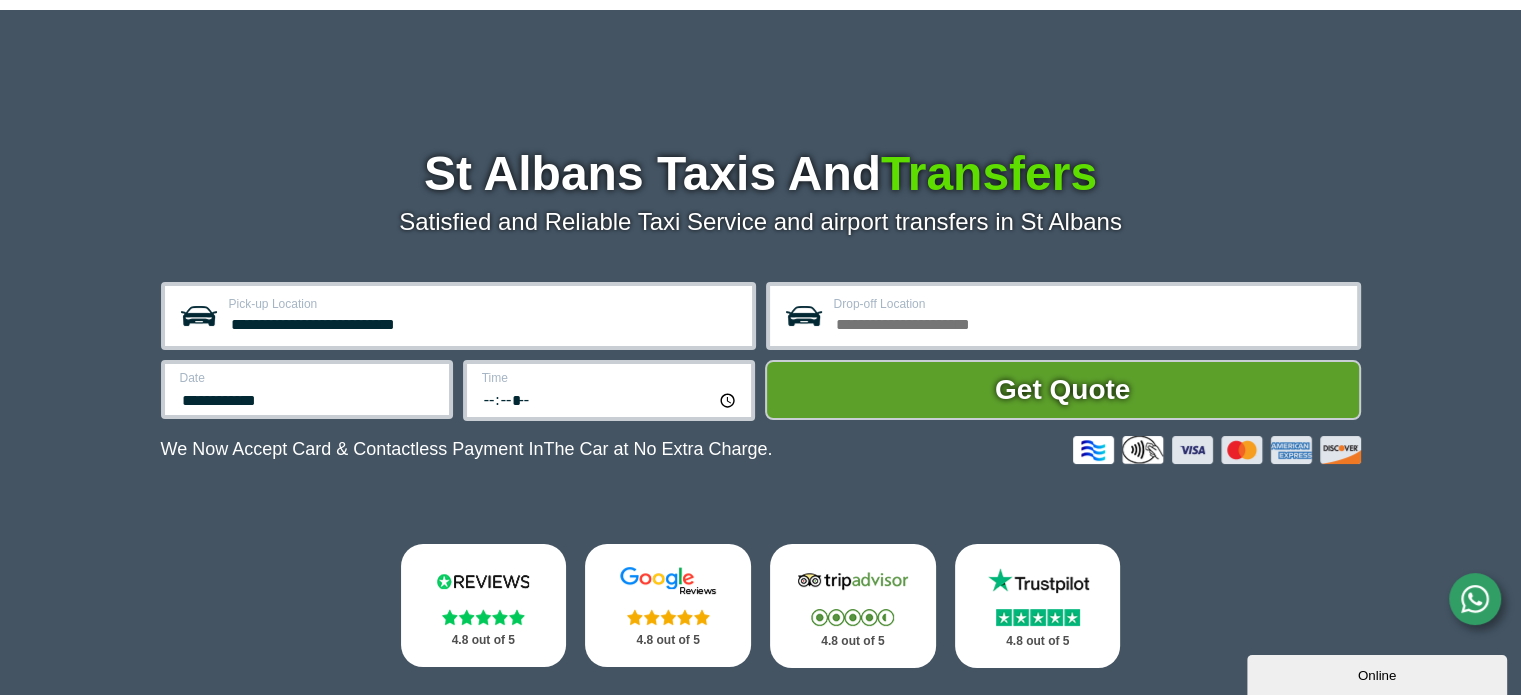 click on "Time
*****" at bounding box center [609, 390] 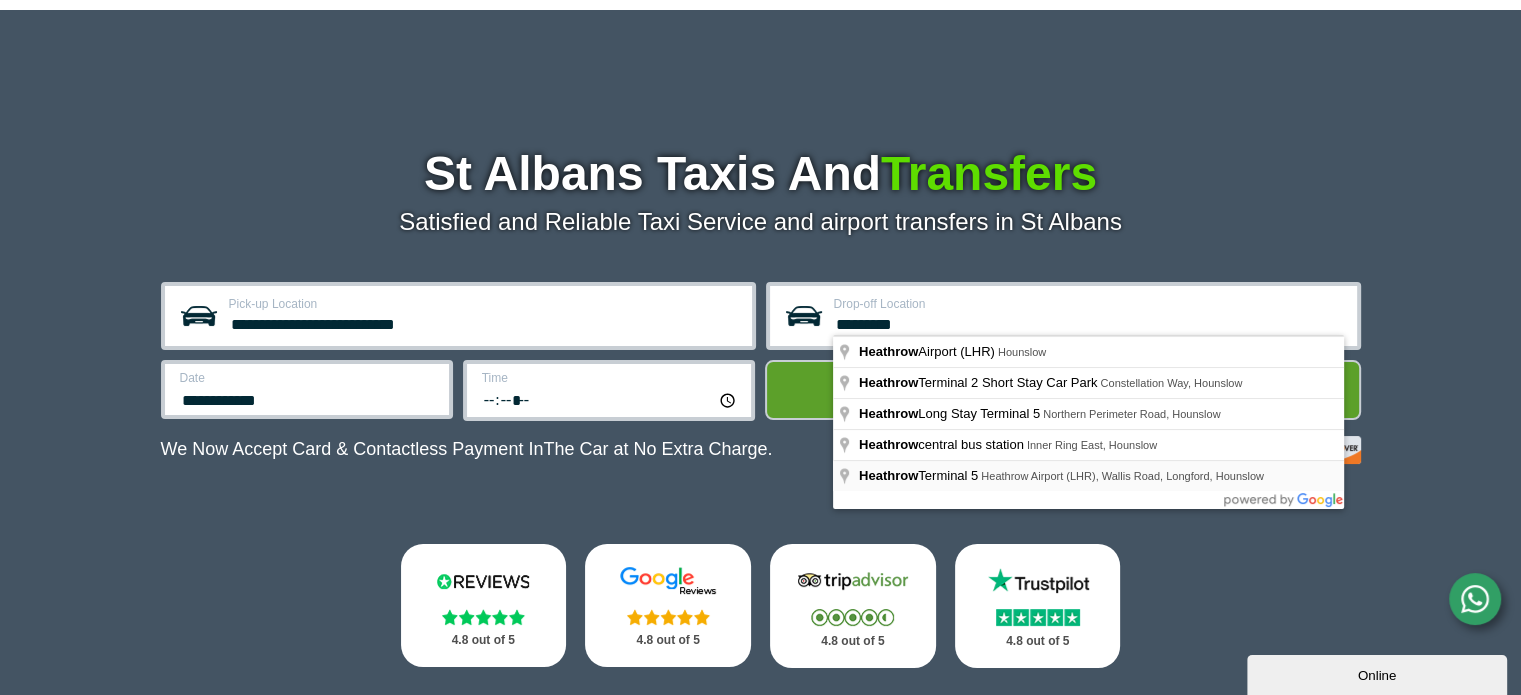 type on "**********" 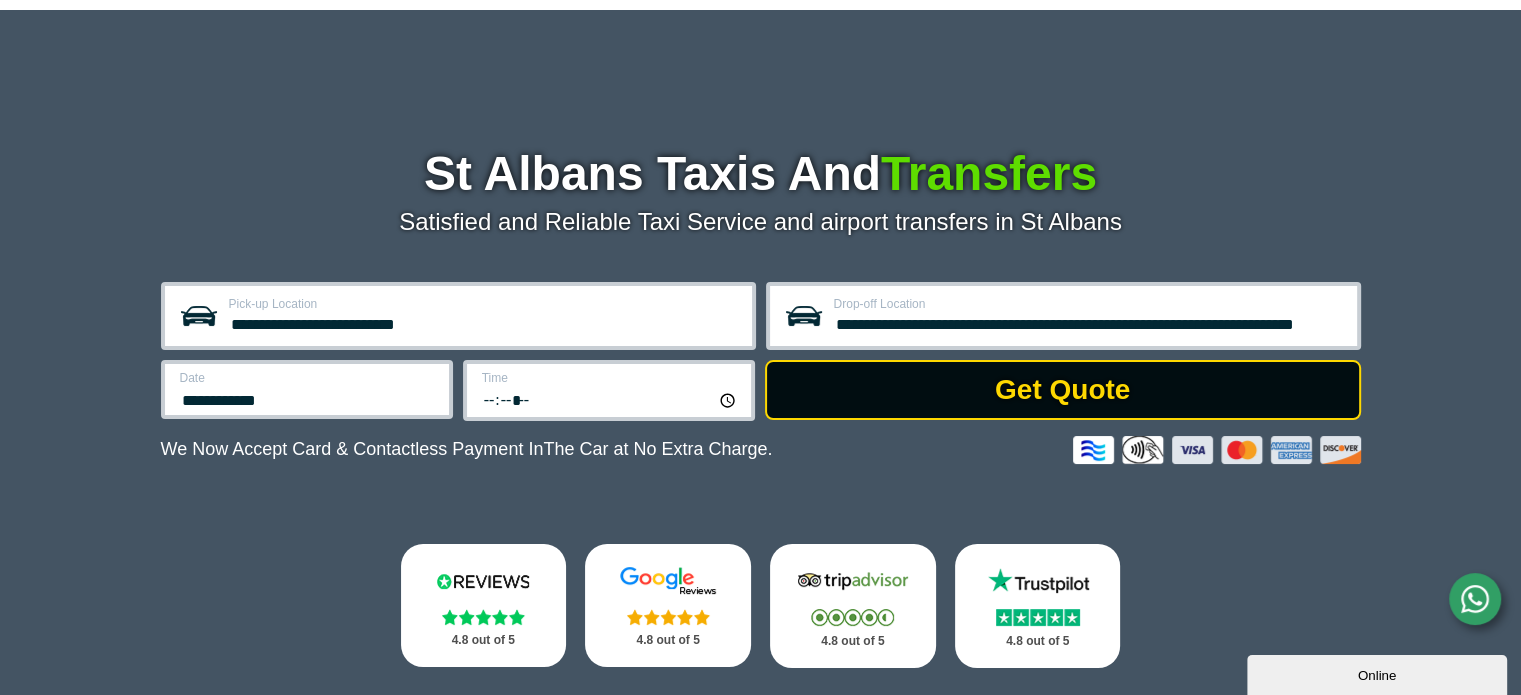 click on "Get Quote" at bounding box center (1063, 390) 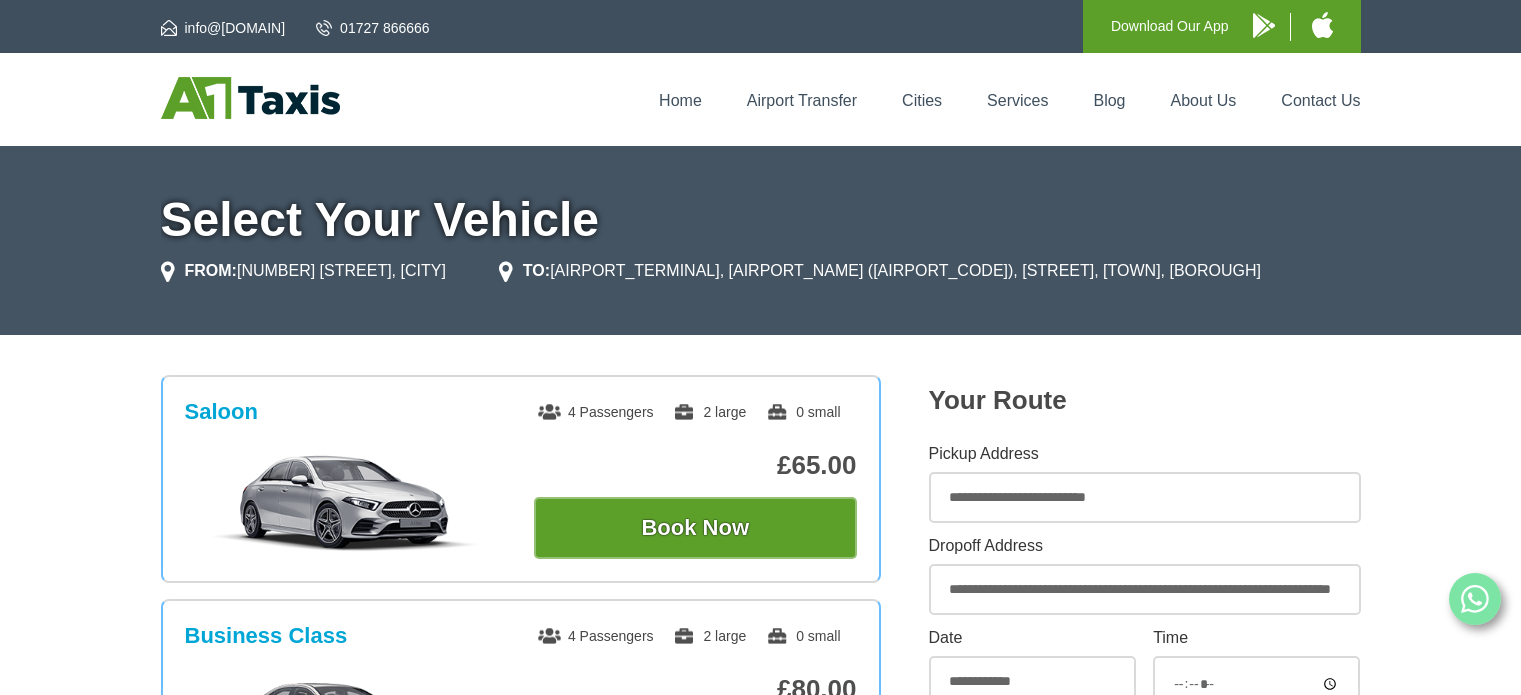 scroll, scrollTop: 0, scrollLeft: 0, axis: both 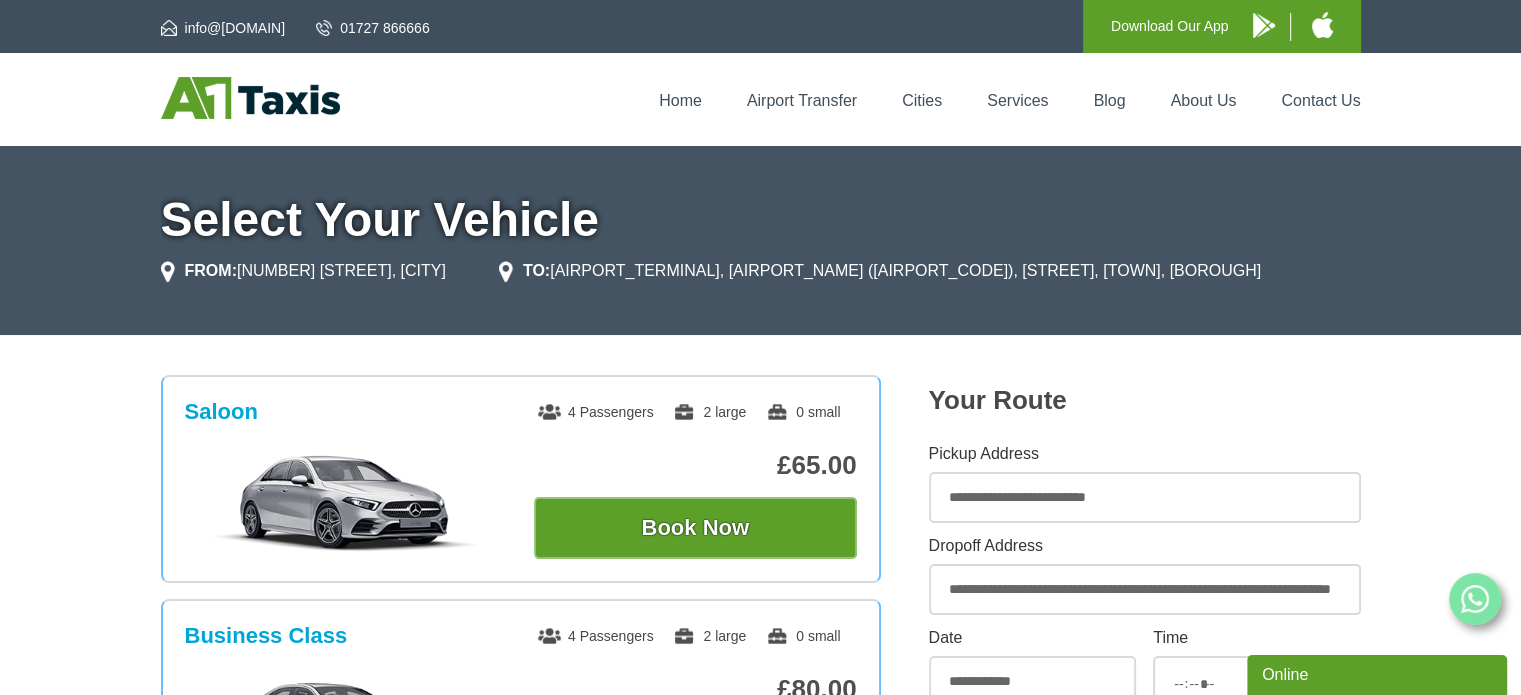 click on "Your Route" at bounding box center [1145, 400] 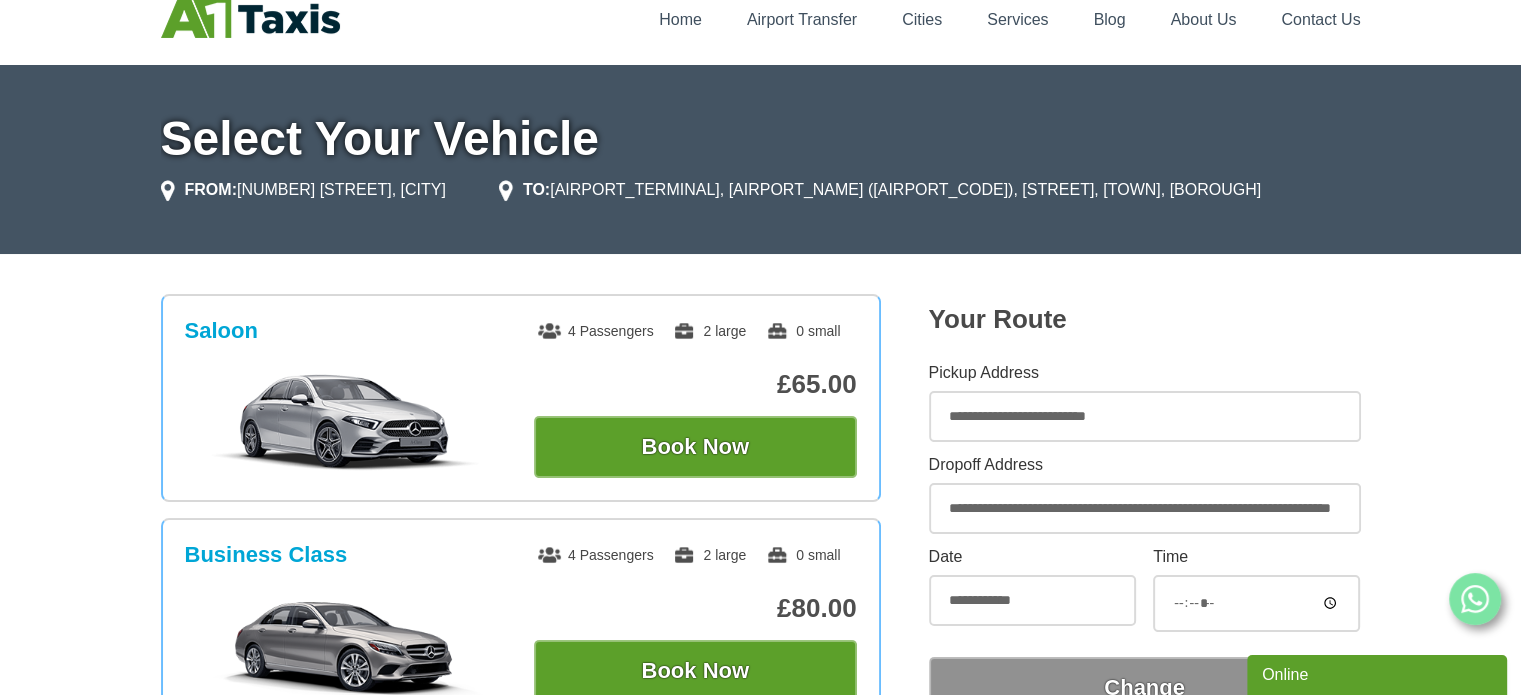 scroll, scrollTop: 0, scrollLeft: 0, axis: both 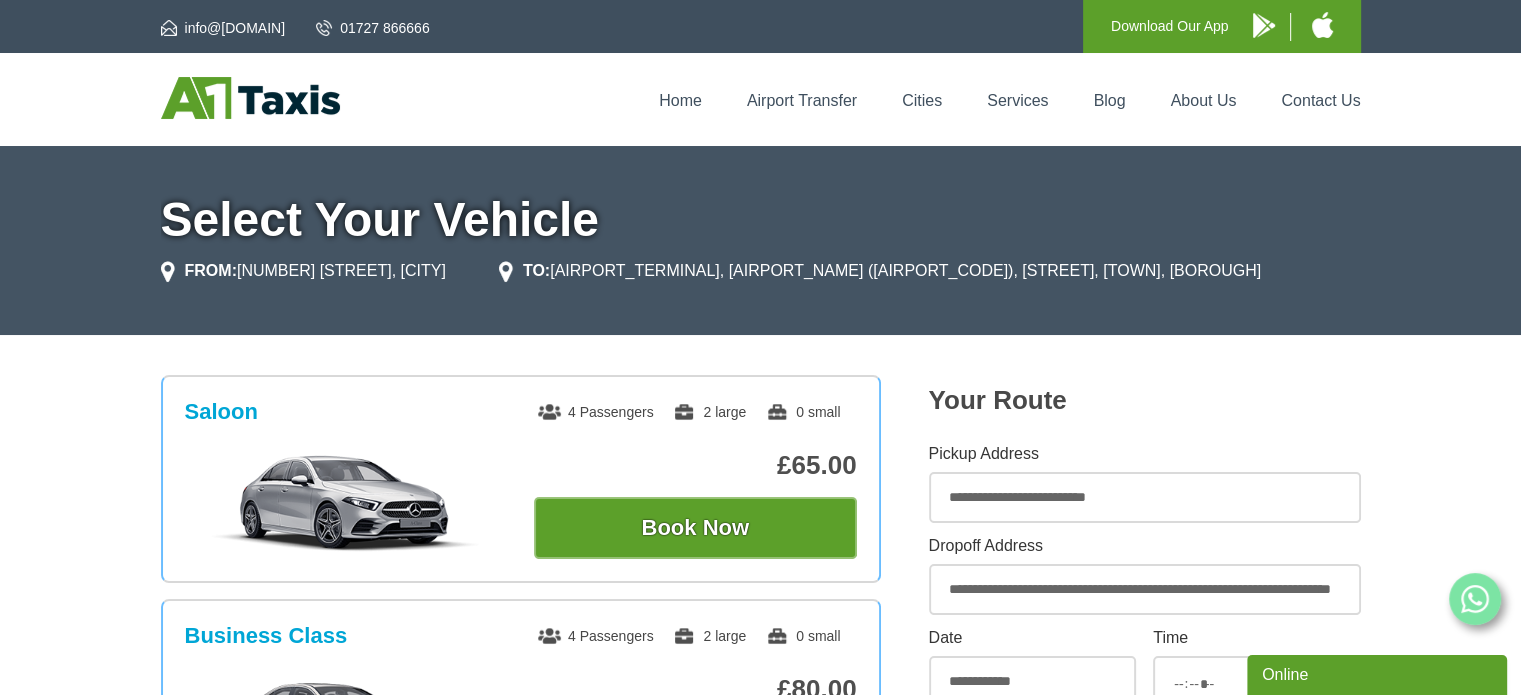 click on "**********" at bounding box center [1145, 592] 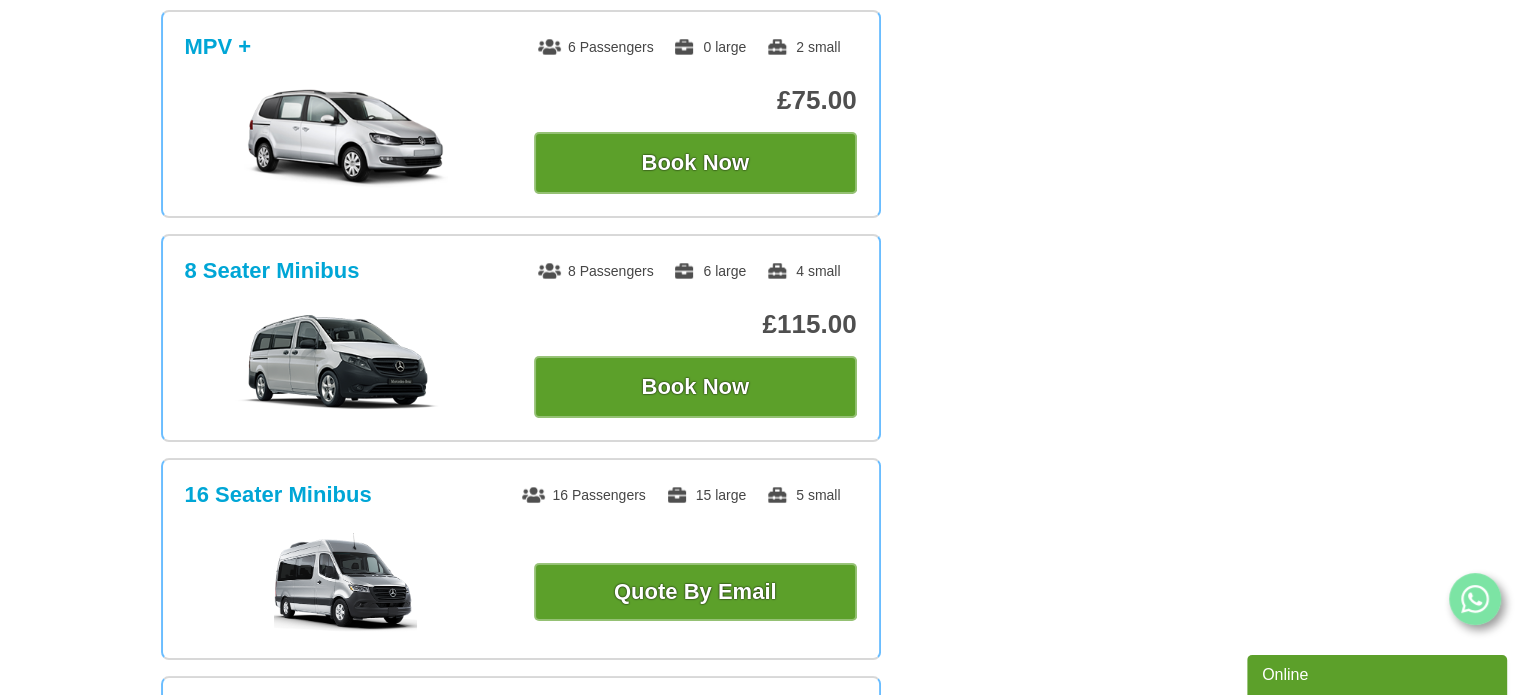 scroll, scrollTop: 1040, scrollLeft: 0, axis: vertical 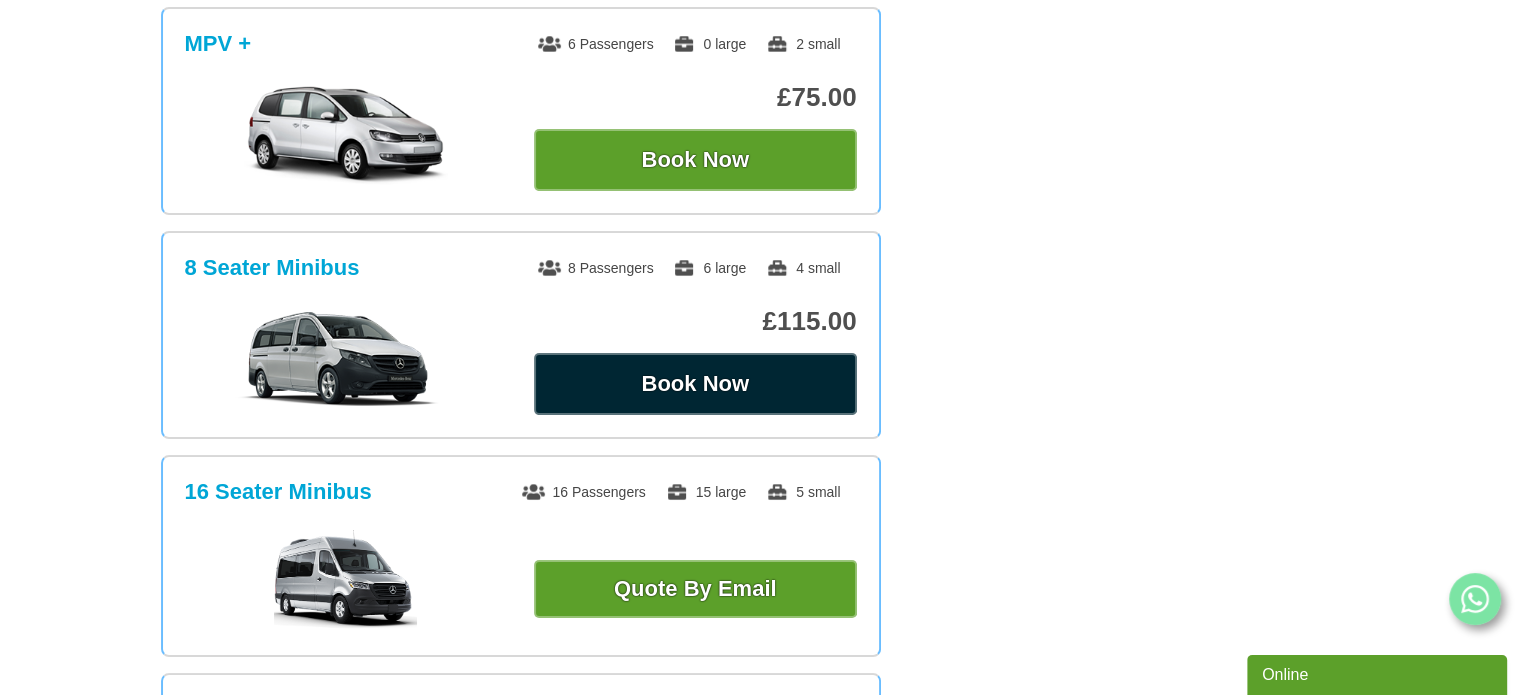 click on "Book Now" at bounding box center [695, 384] 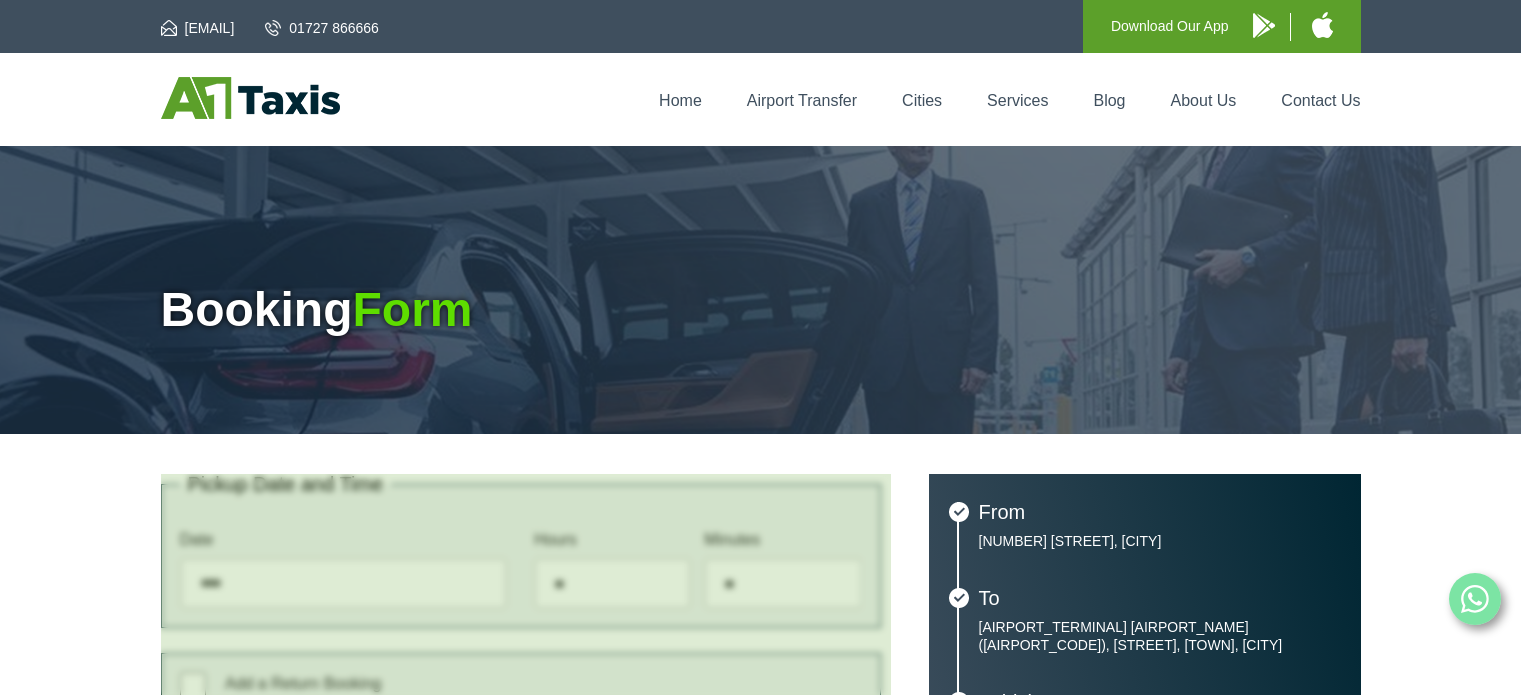 scroll, scrollTop: 0, scrollLeft: 0, axis: both 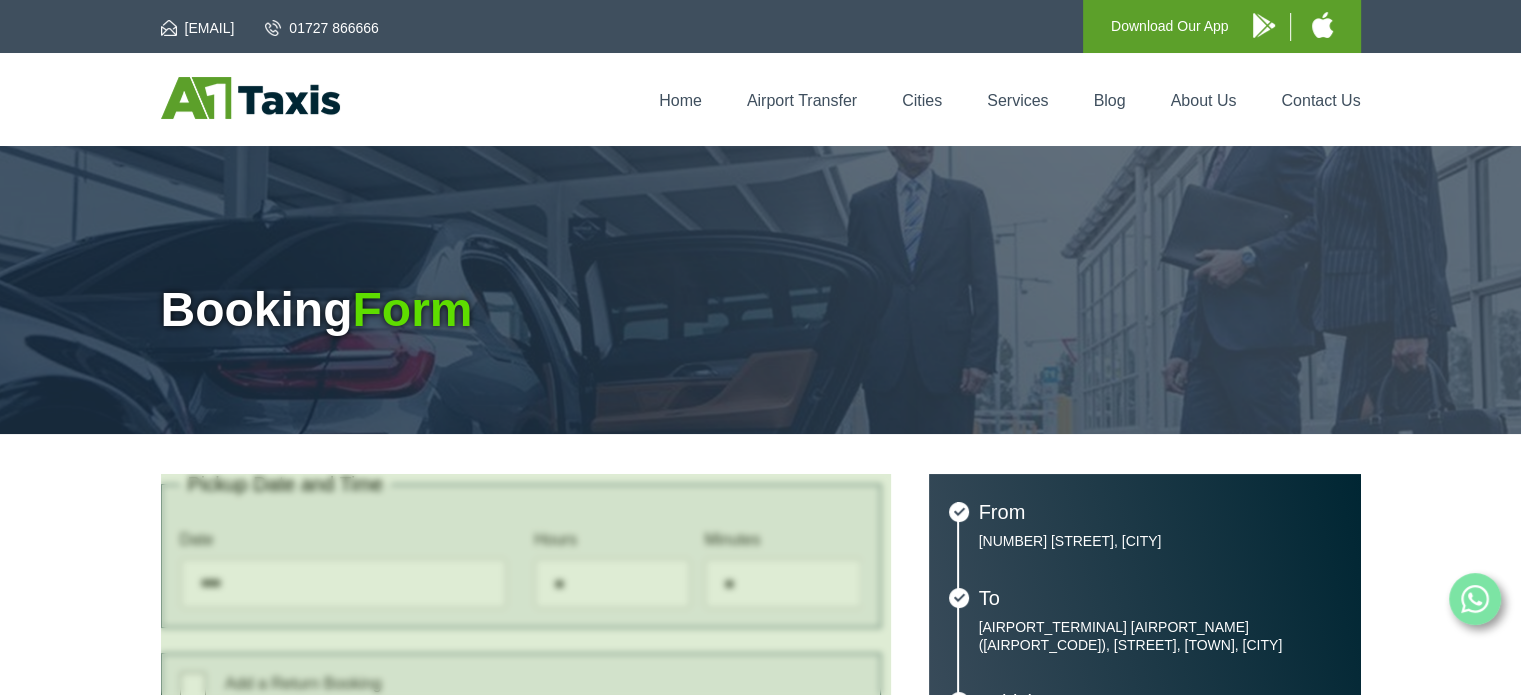 type on "**********" 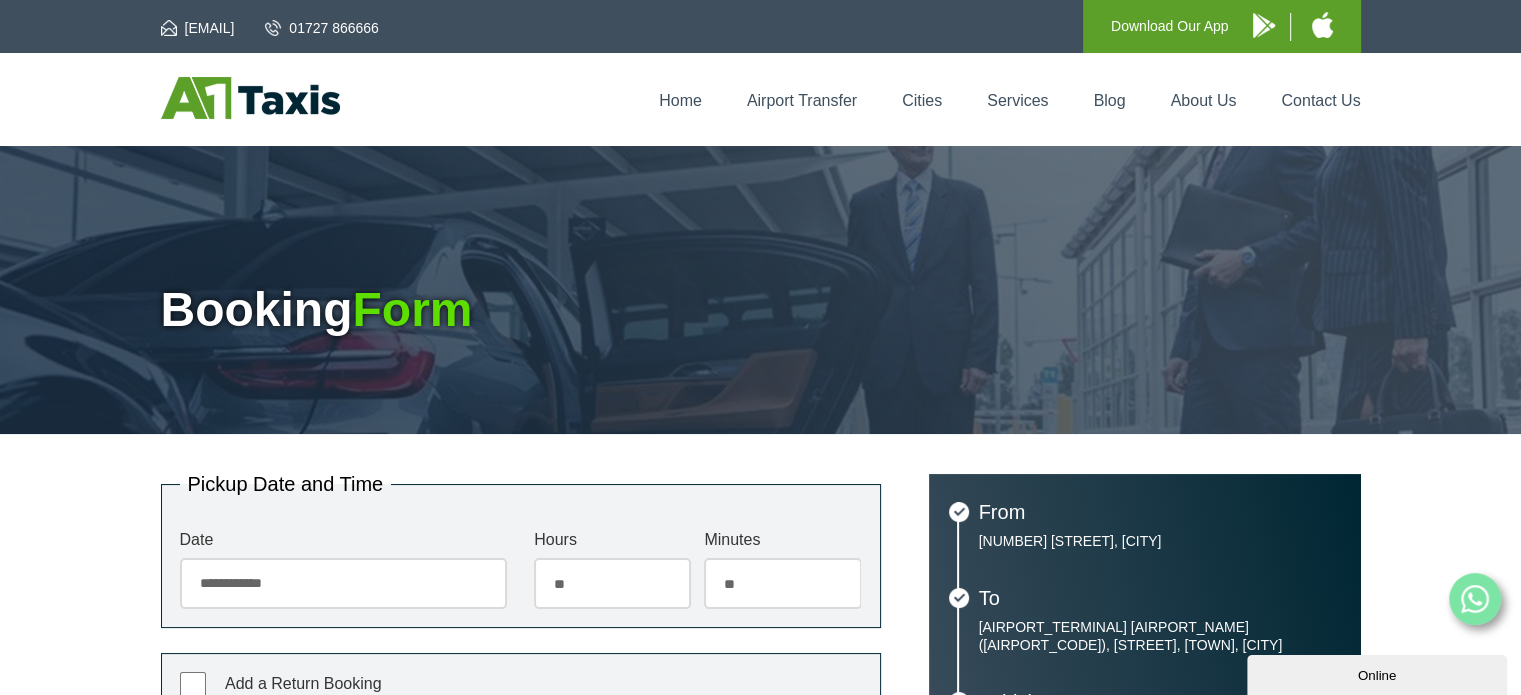 scroll, scrollTop: 0, scrollLeft: 0, axis: both 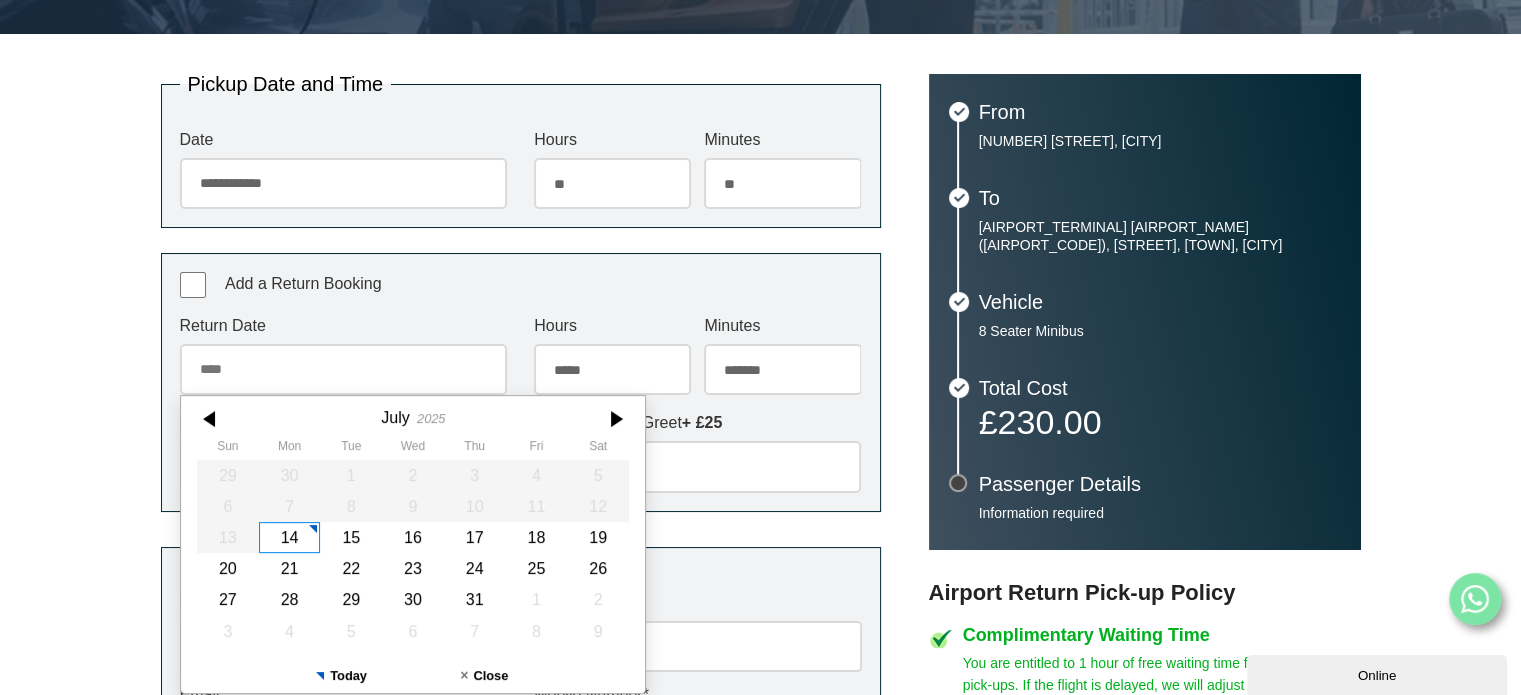 click on "Return Date" at bounding box center (343, 369) 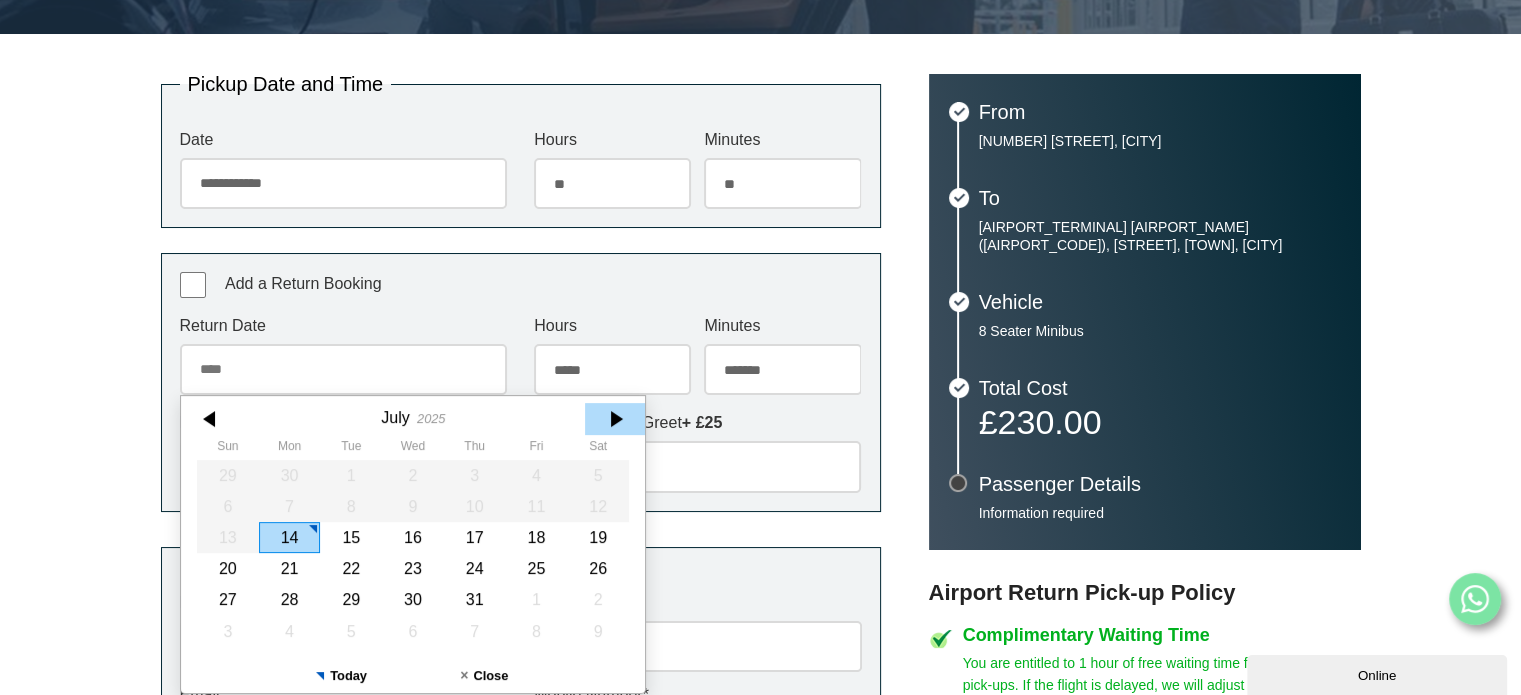 click at bounding box center [615, 419] 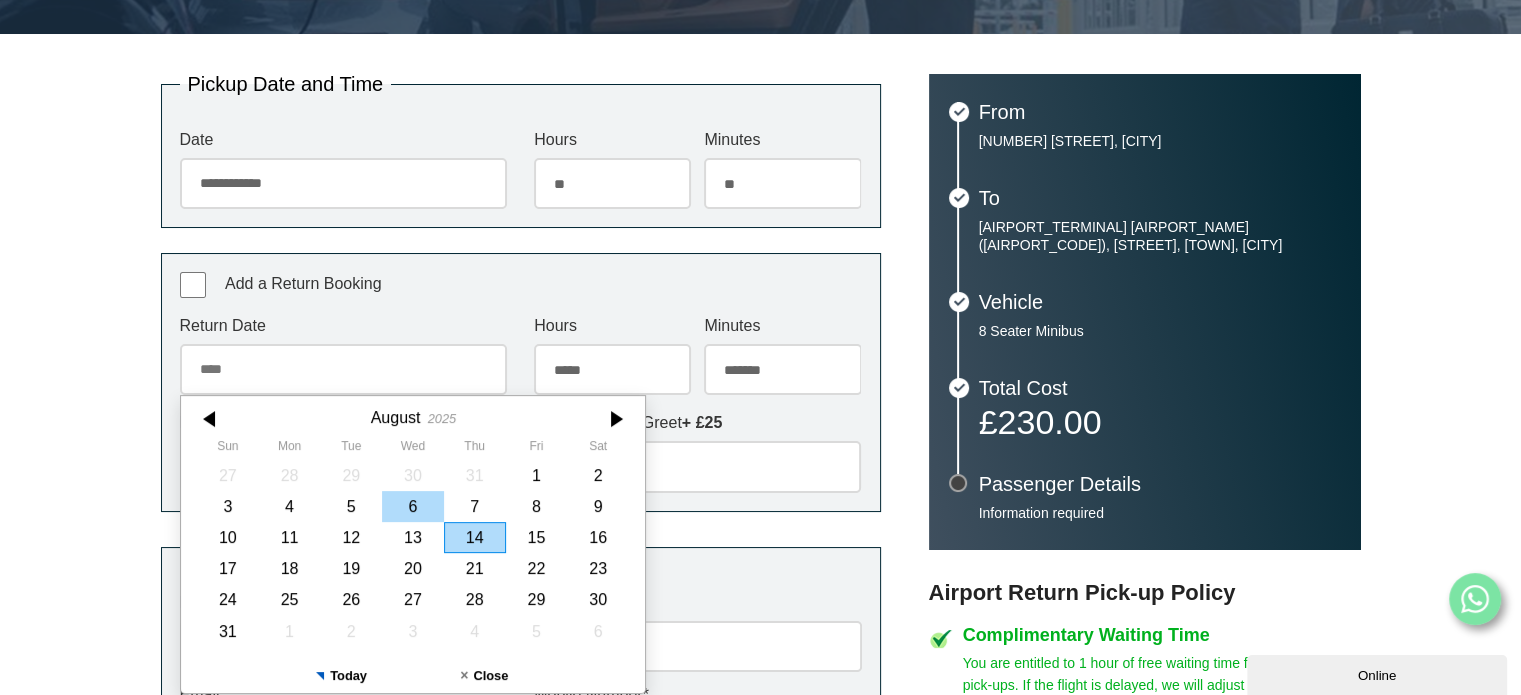 click on "6" at bounding box center (413, 506) 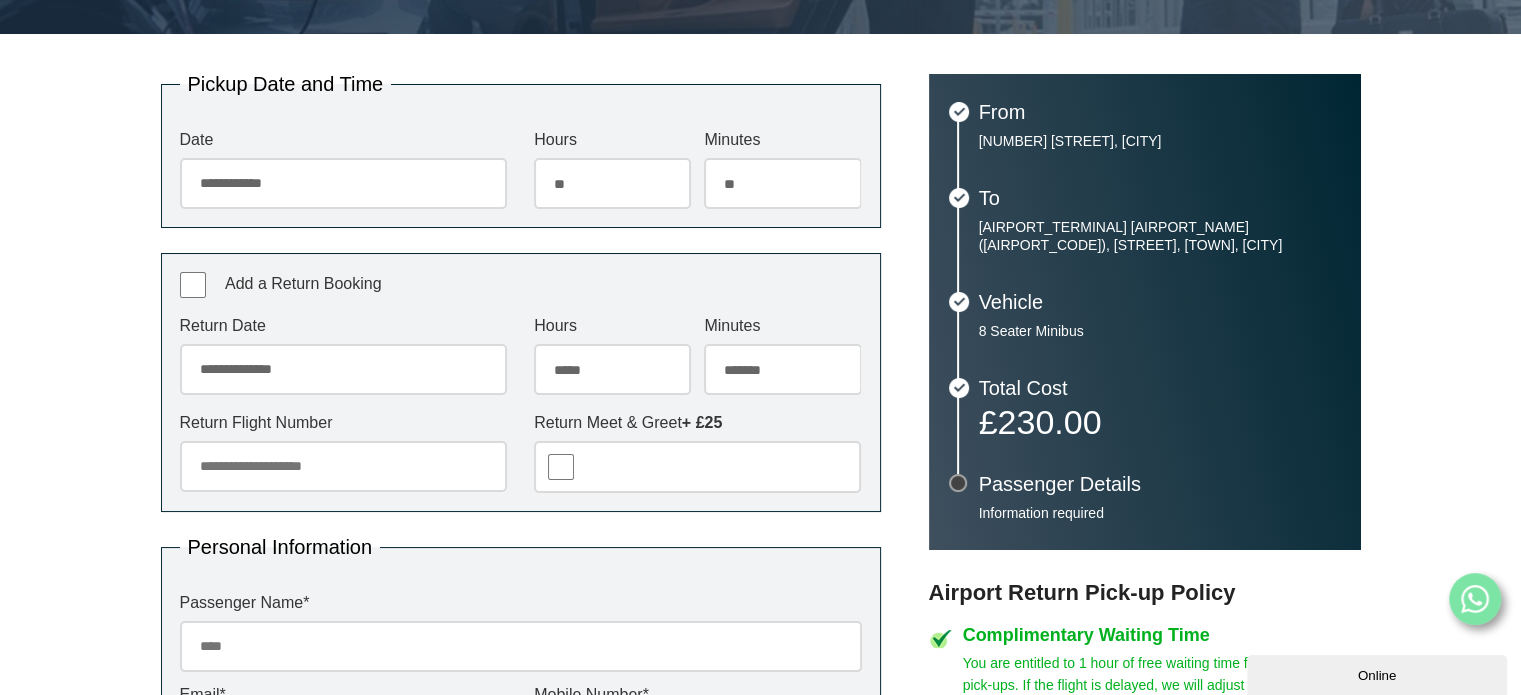 click on "*****
**
**
**
**
**
**
** ** ** ** ** ** ** ** ** ** ** ** ** ** ** ** ** **" at bounding box center (612, 369) 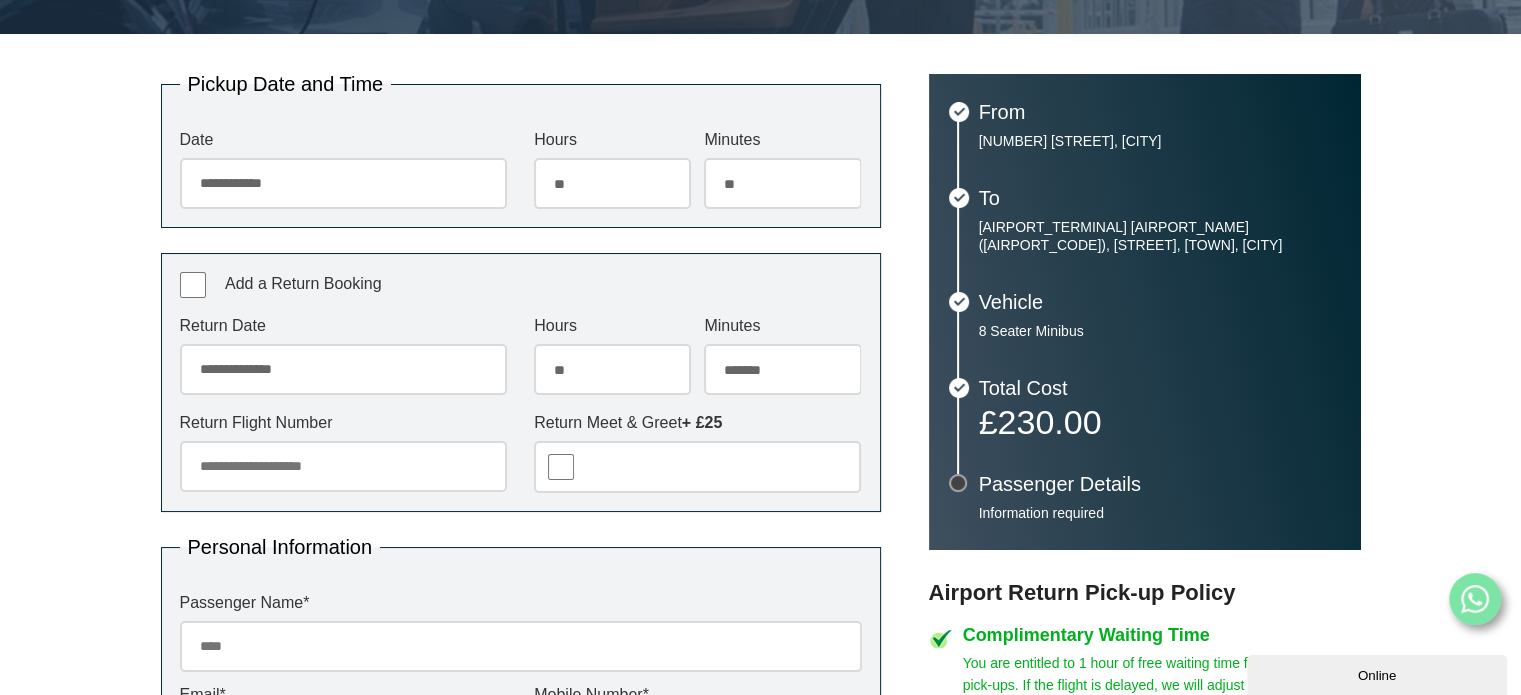 click on "*****
**
**
**
**
**
**
** ** ** ** ** ** ** ** ** ** ** ** ** ** ** ** ** **" at bounding box center (612, 369) 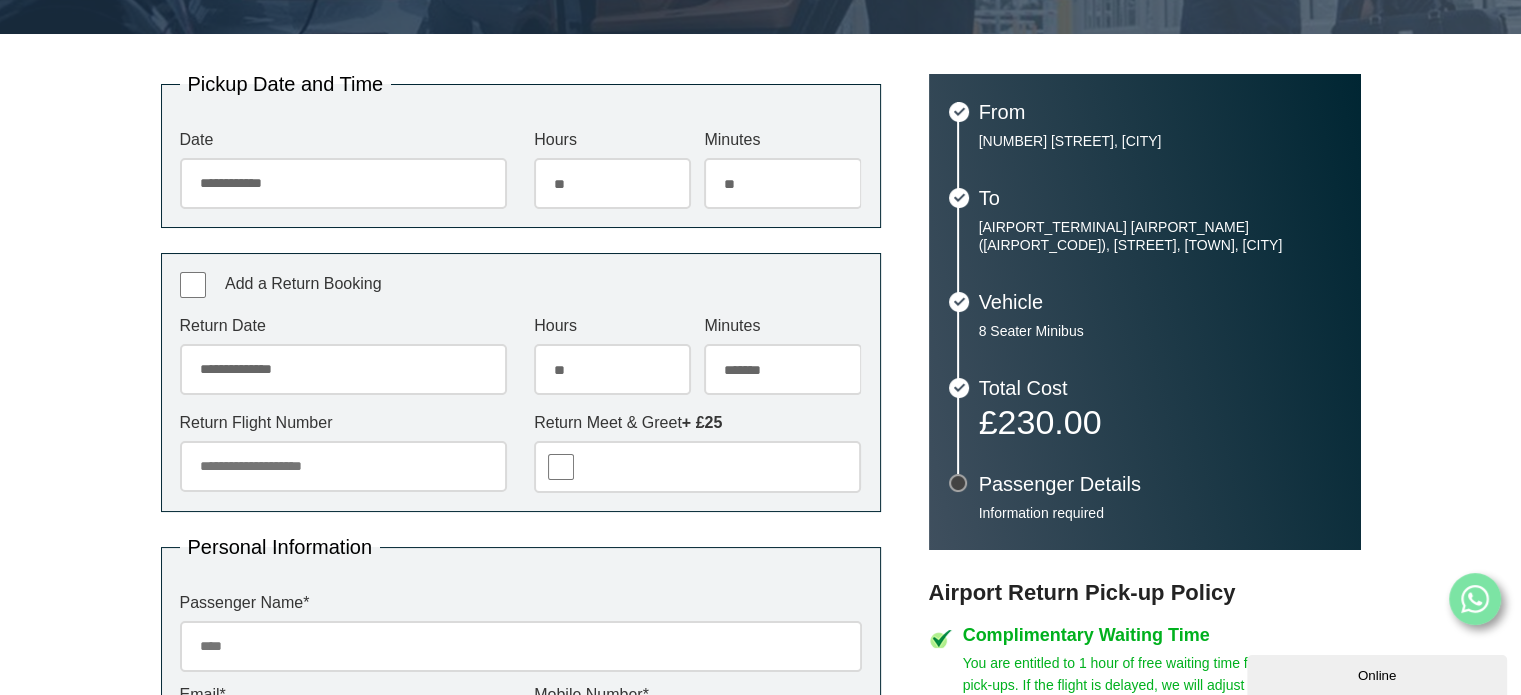 click on "*******
**
**
**
**
**
**
** ** ** ** ** ** ** ** ** ** ** ** ** ** ** ** ** ** ** ** ** ** ** ** ** ** **" at bounding box center (782, 369) 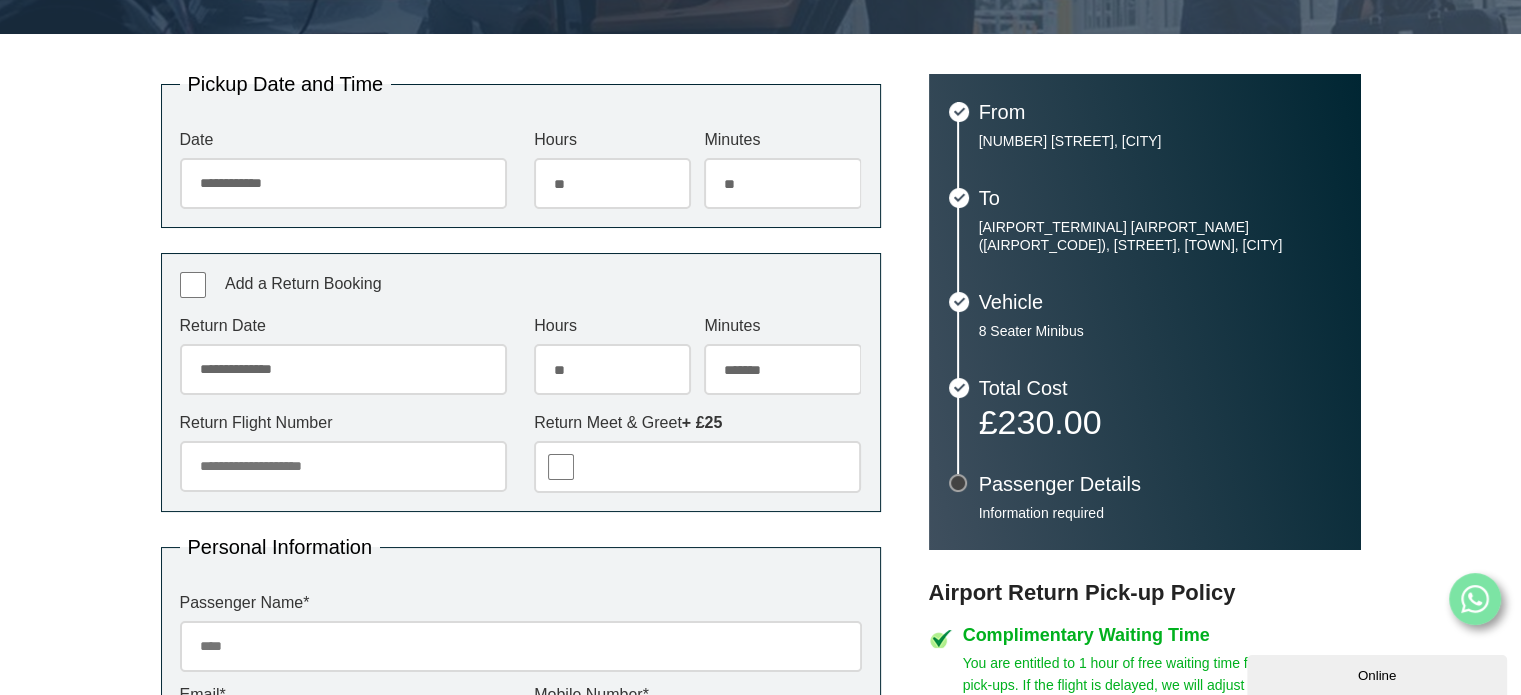 select on "**" 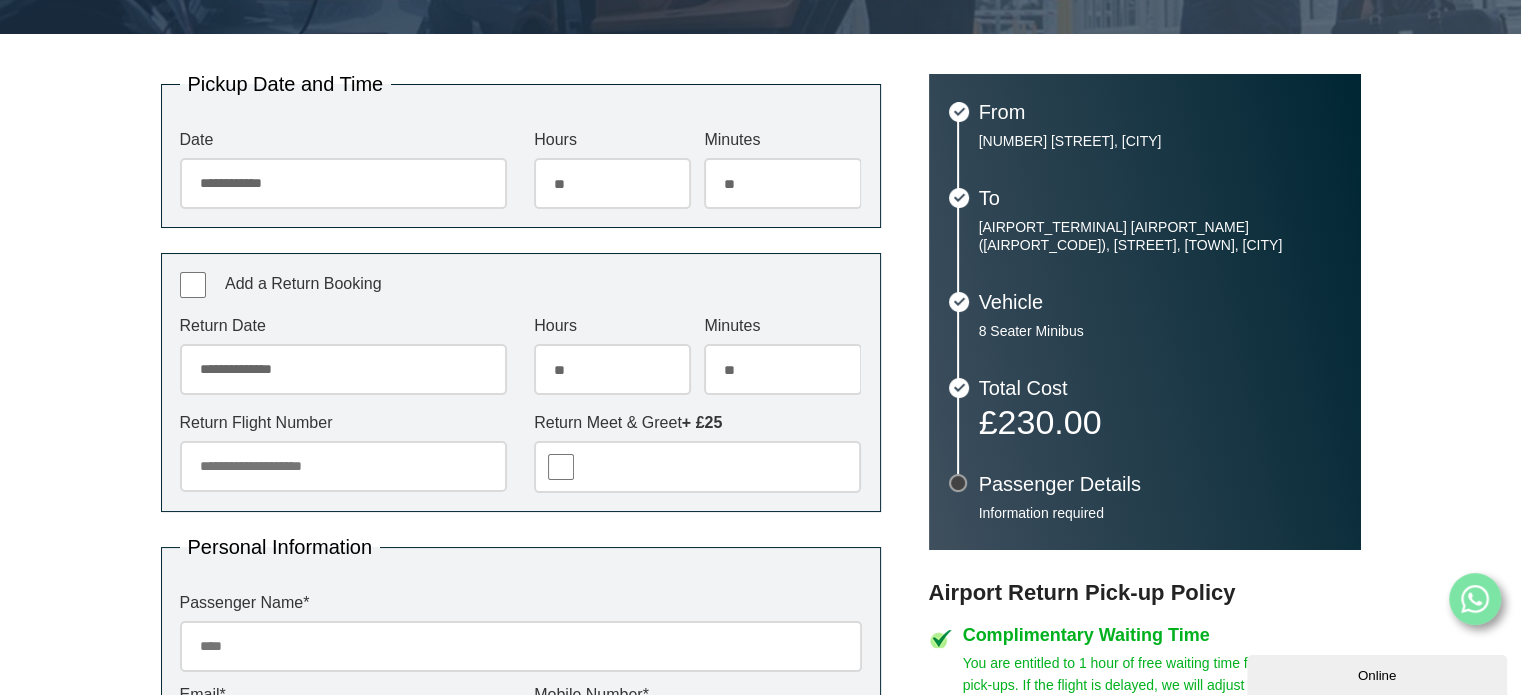 click on "*******
**
**
**
**
**
**
** ** ** ** ** ** ** ** ** ** ** ** ** ** ** ** ** ** ** ** ** ** ** ** ** ** **" at bounding box center [782, 369] 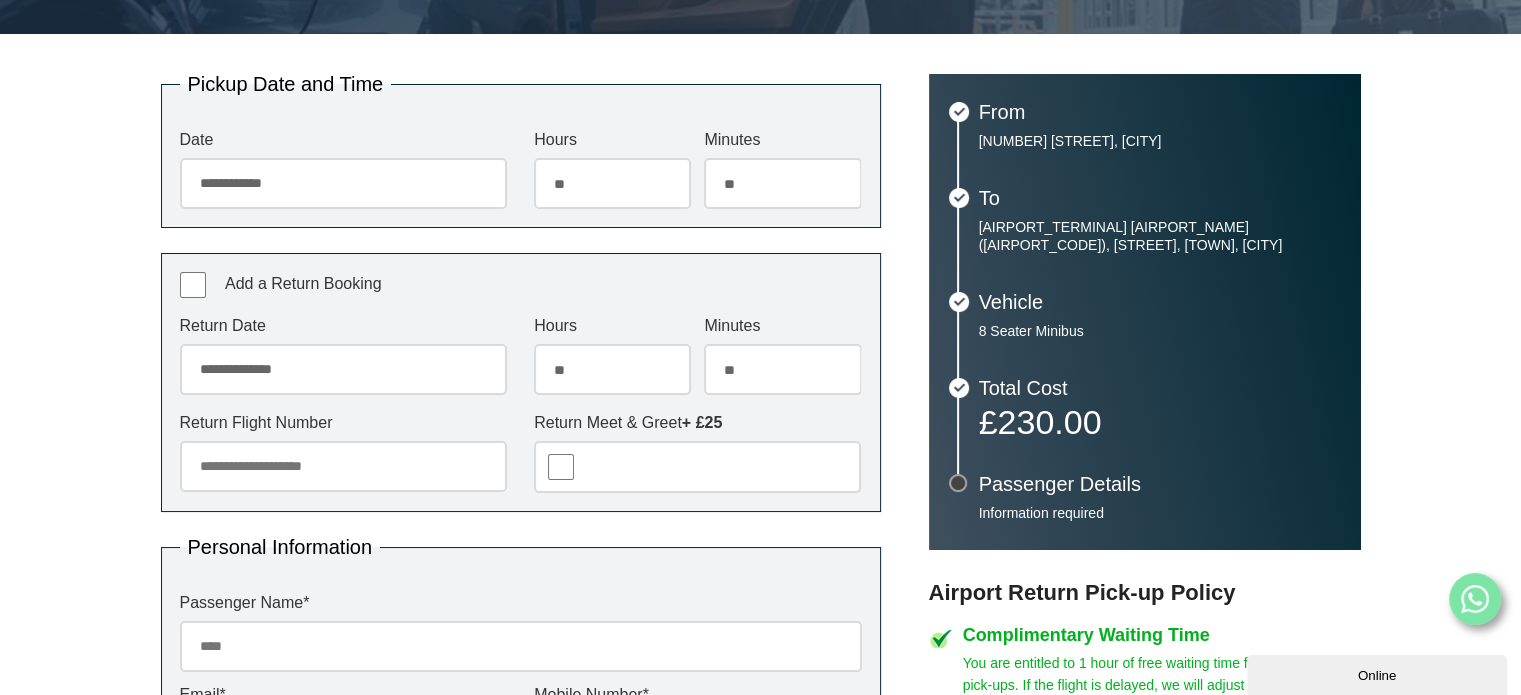 click on "Return Flight Number" at bounding box center (343, 466) 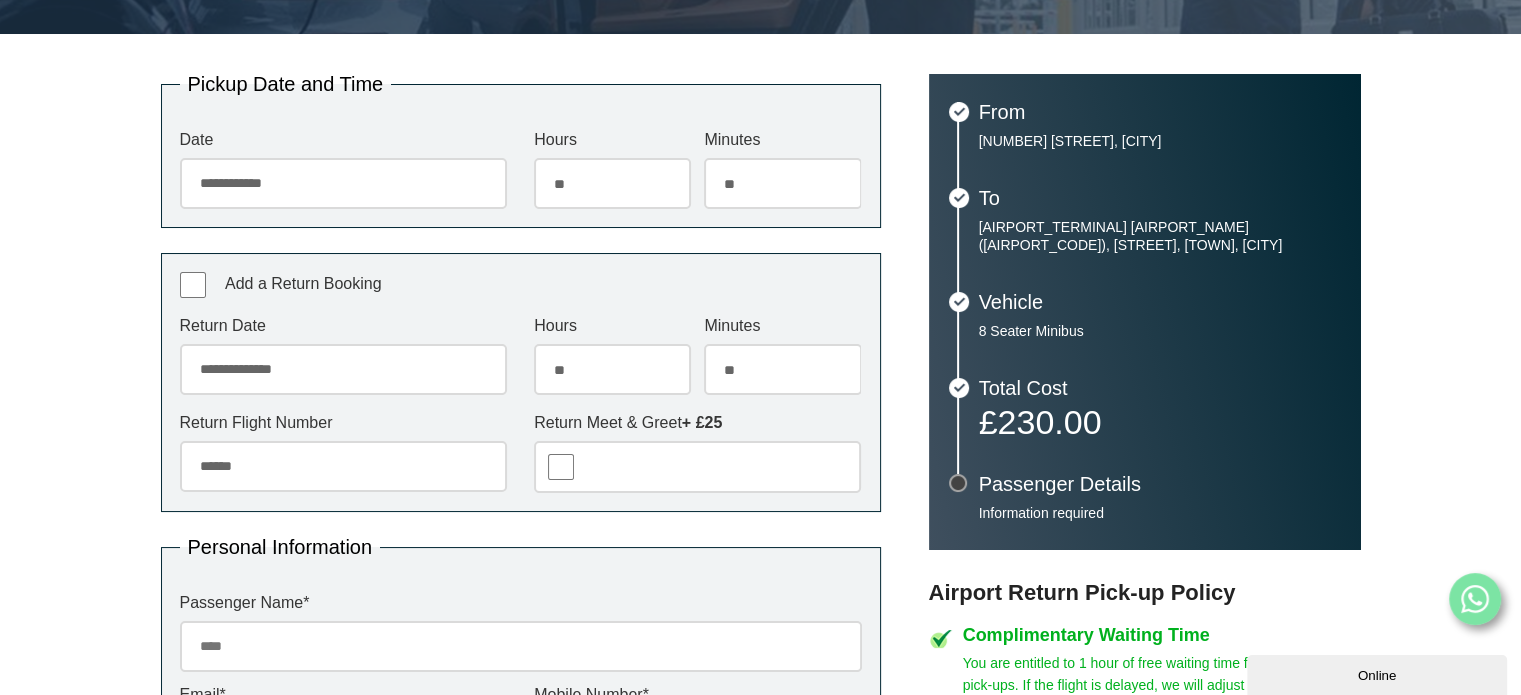 type on "******" 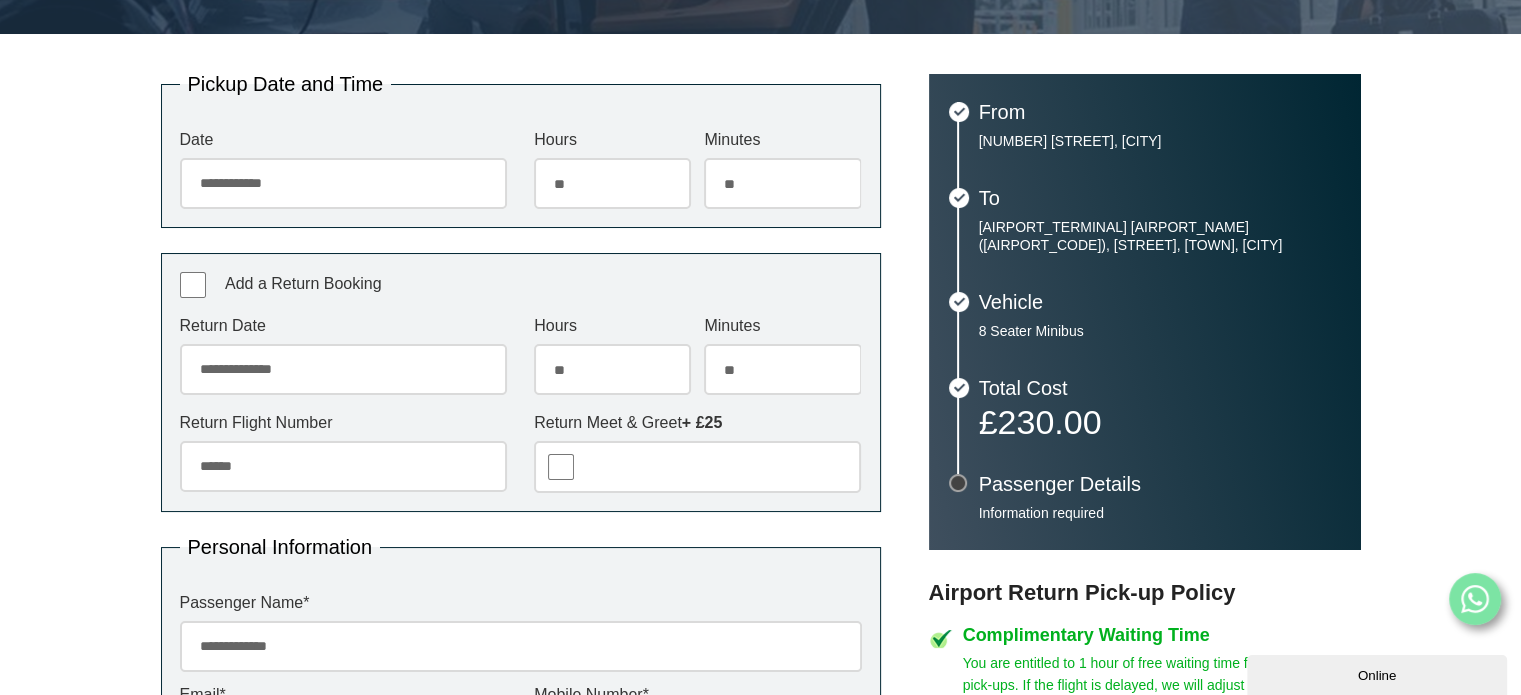 type on "**********" 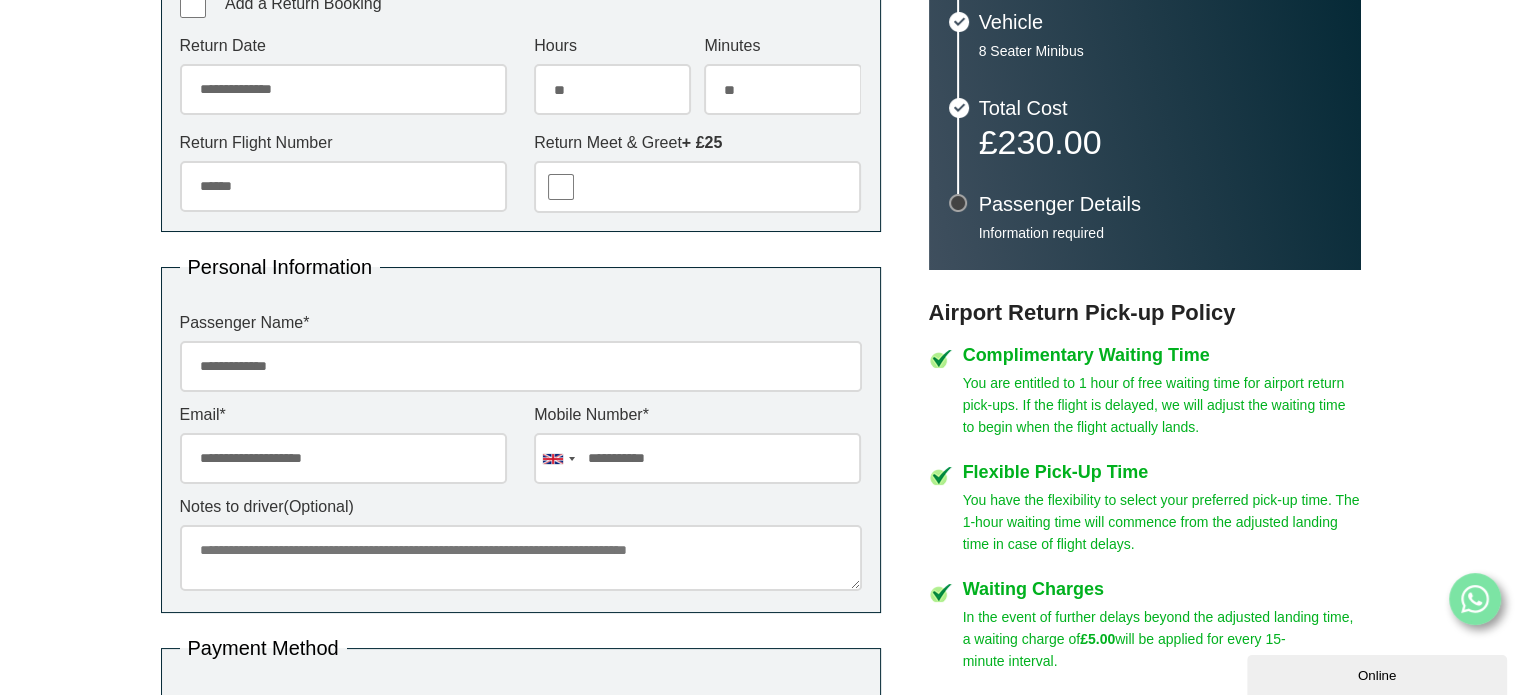 scroll, scrollTop: 736, scrollLeft: 0, axis: vertical 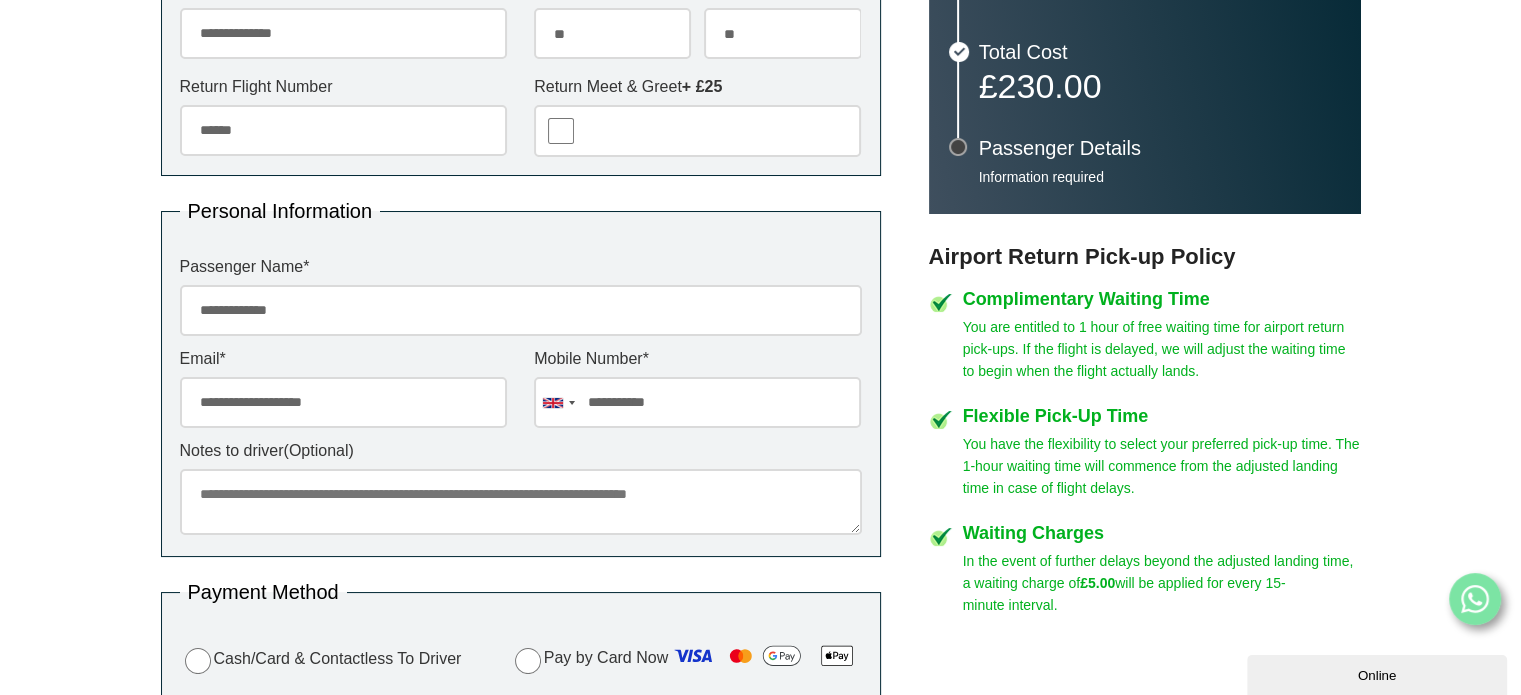 click on "Notes to driver  (Optional)" at bounding box center (521, 502) 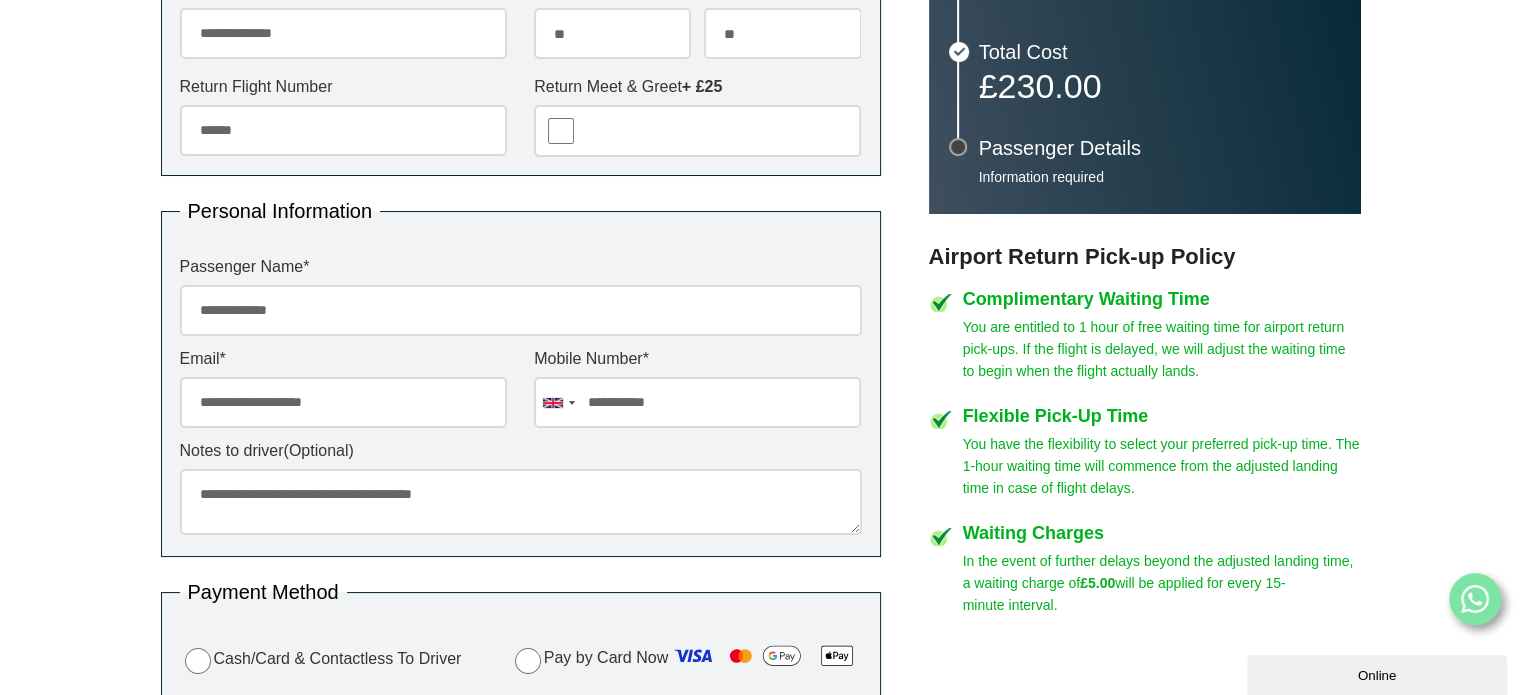 type on "**********" 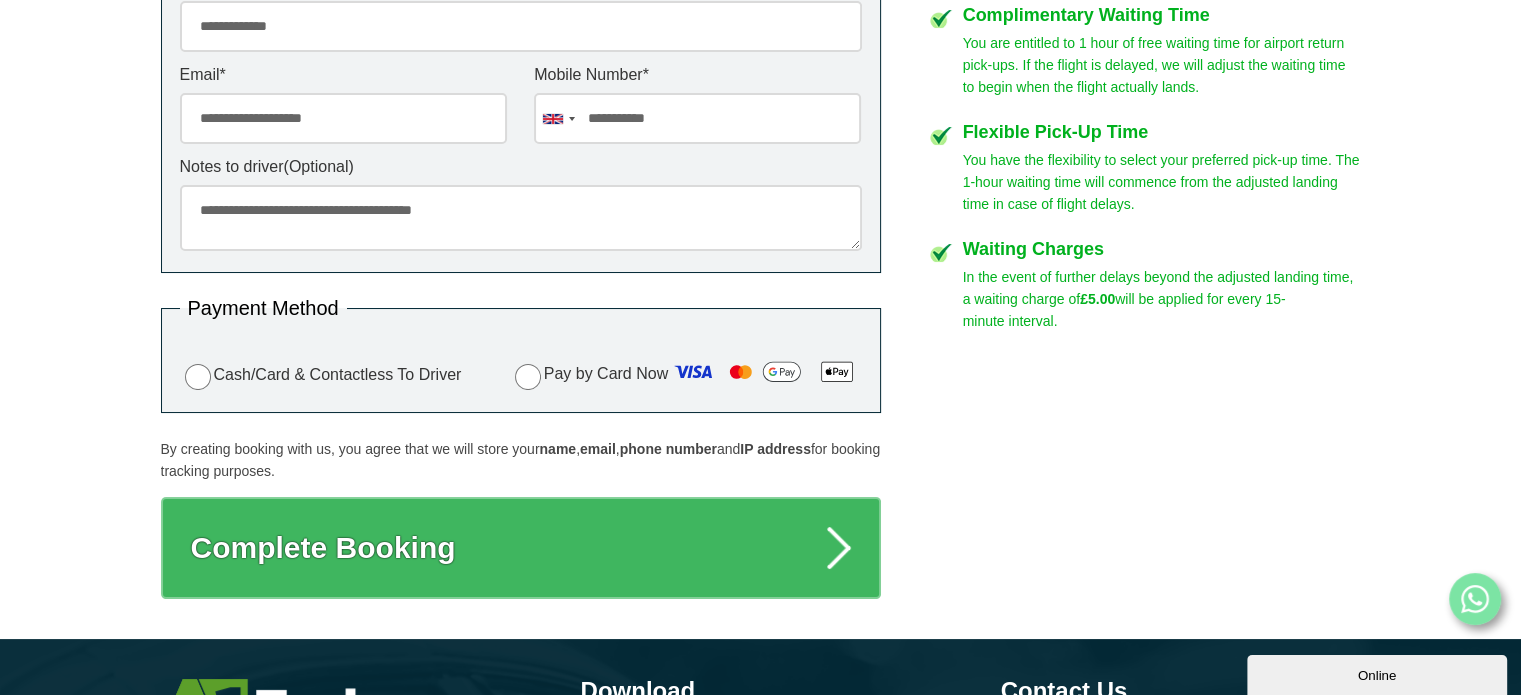 scroll, scrollTop: 1056, scrollLeft: 0, axis: vertical 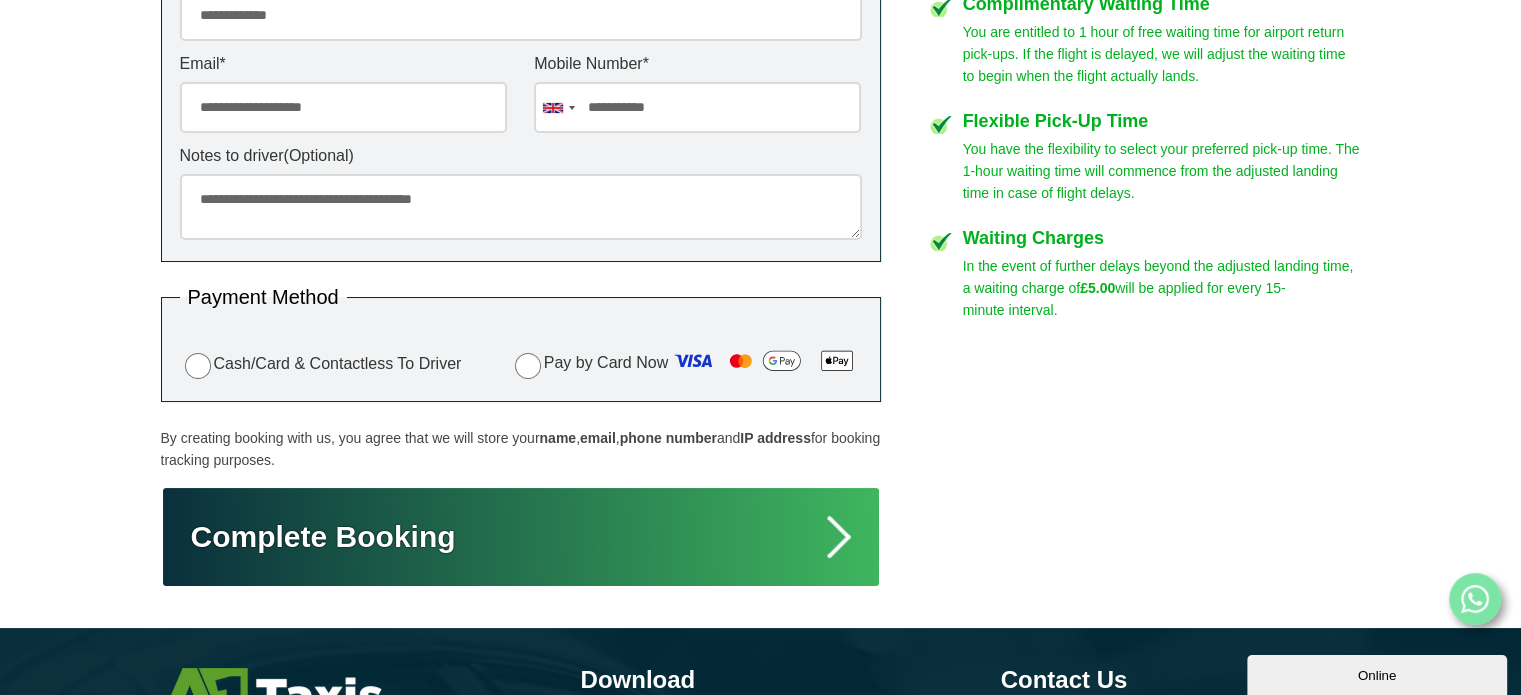 click on "Complete Booking" at bounding box center (521, 537) 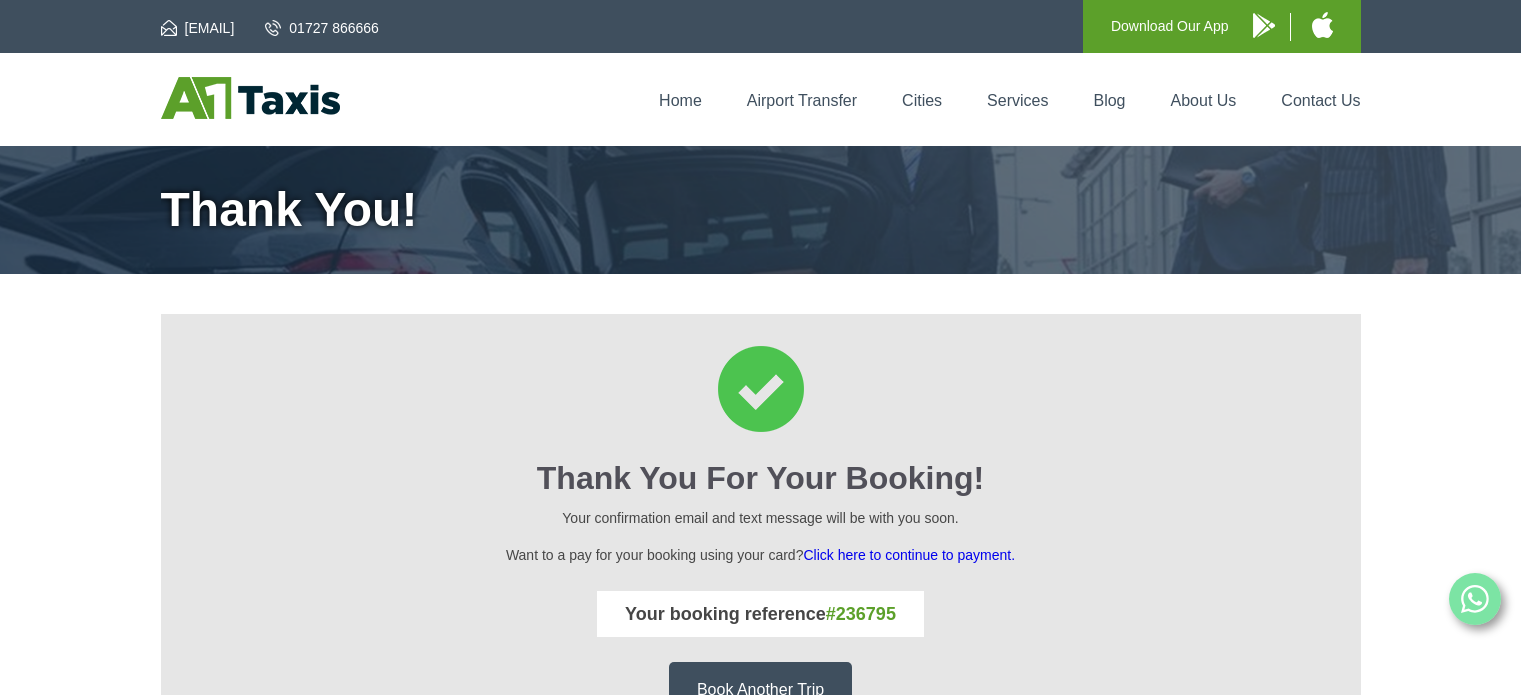 scroll, scrollTop: 0, scrollLeft: 0, axis: both 